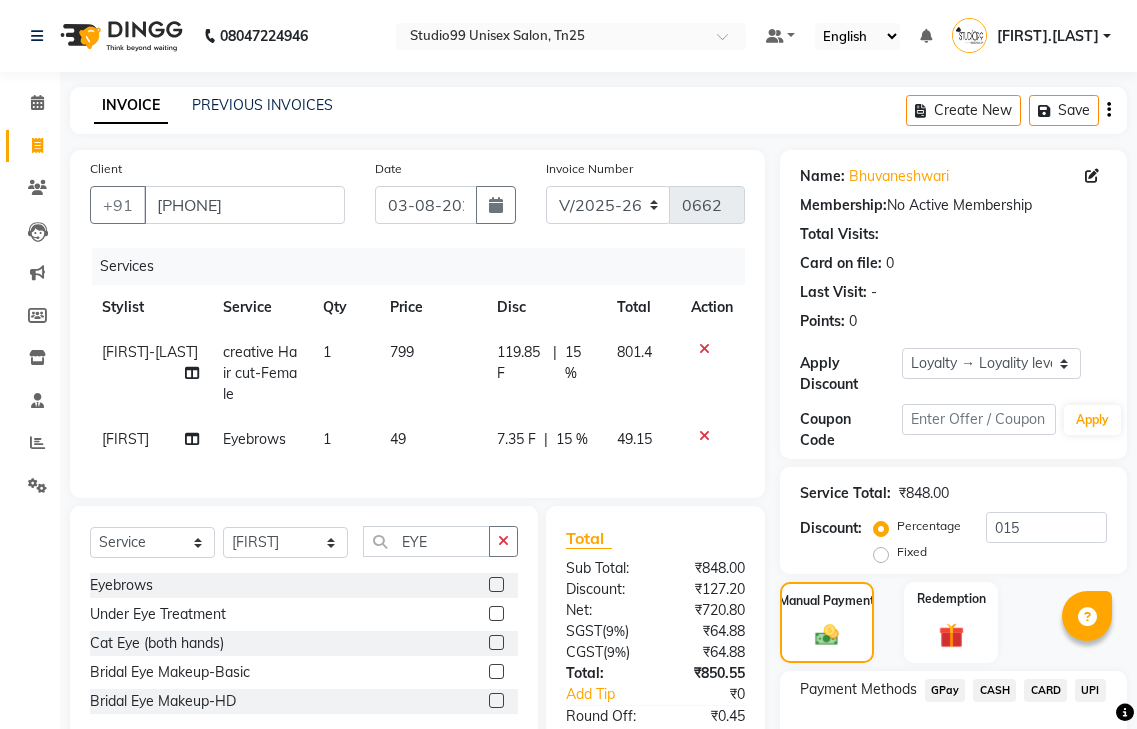 select on "8331" 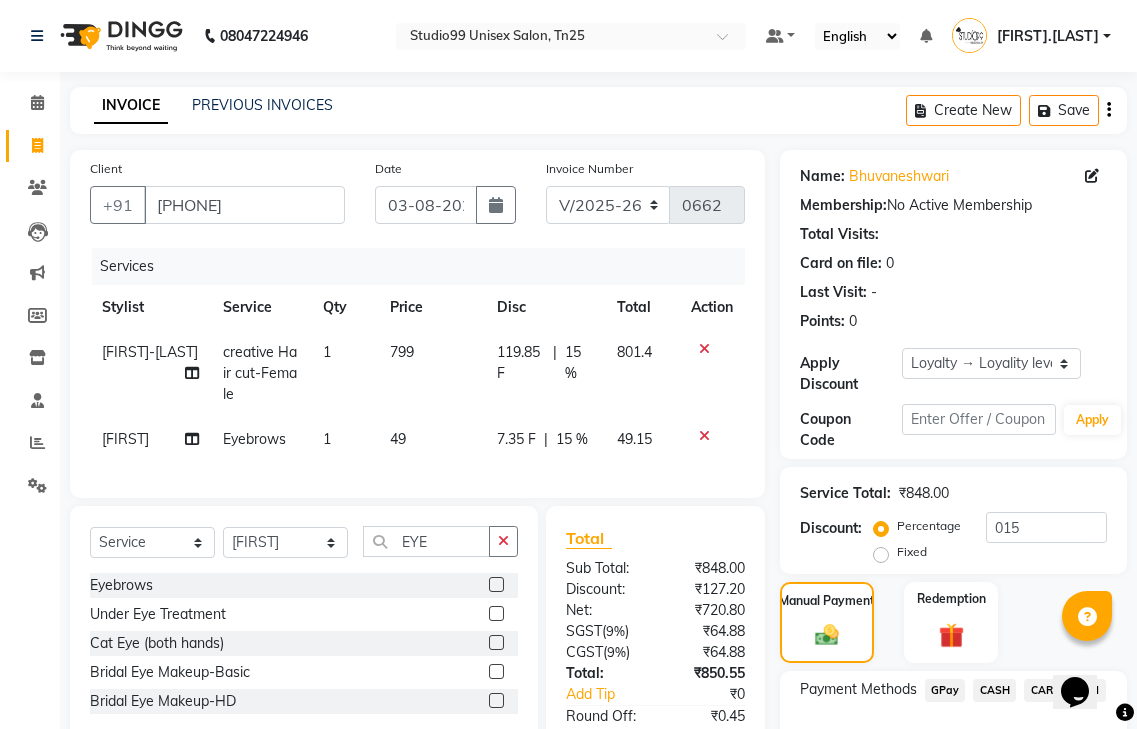 scroll, scrollTop: 0, scrollLeft: 0, axis: both 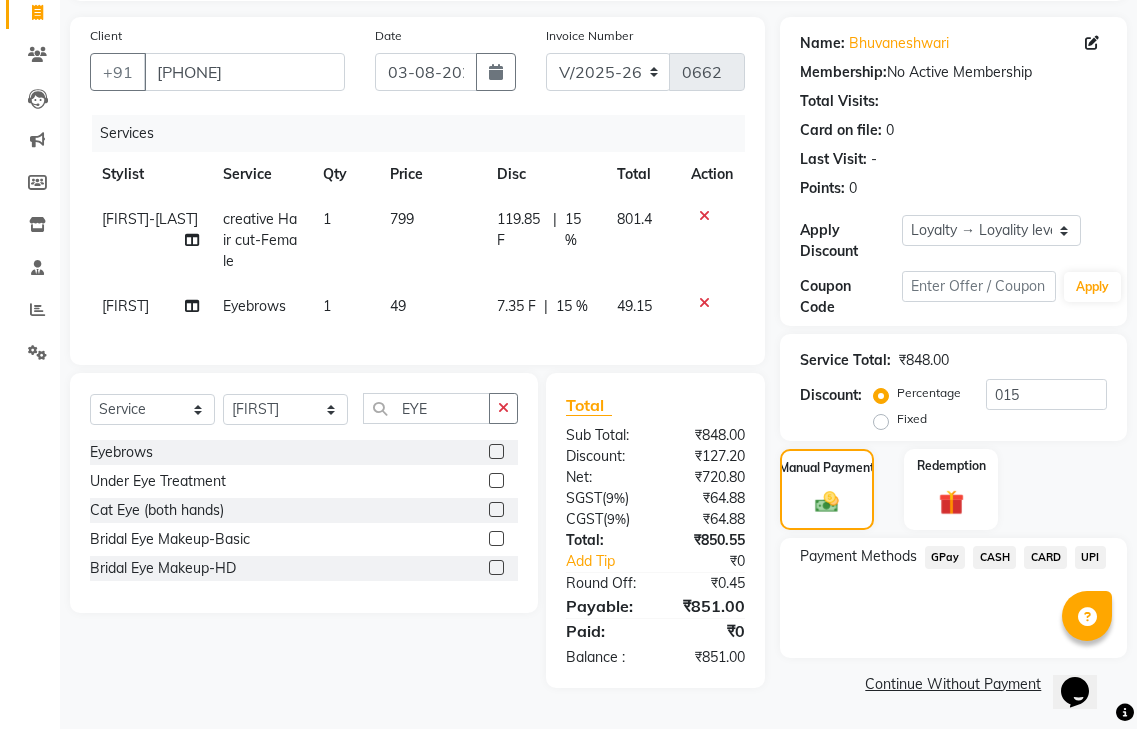 click on "CASH" 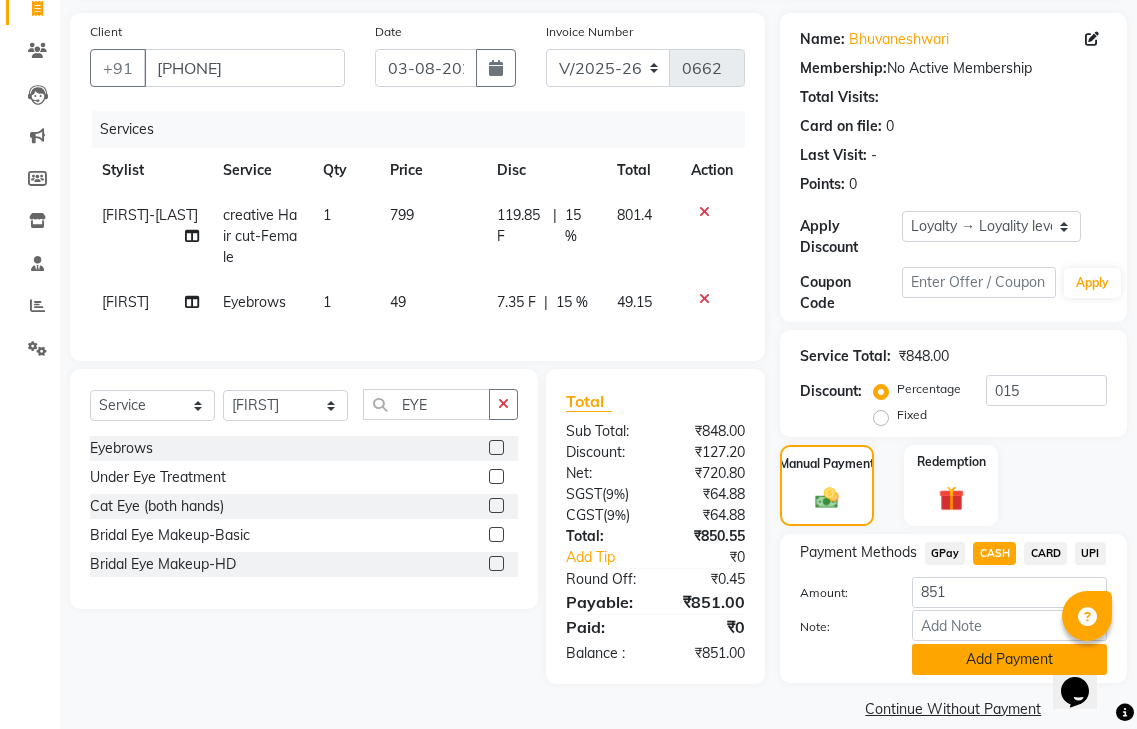 click on "Add Payment" 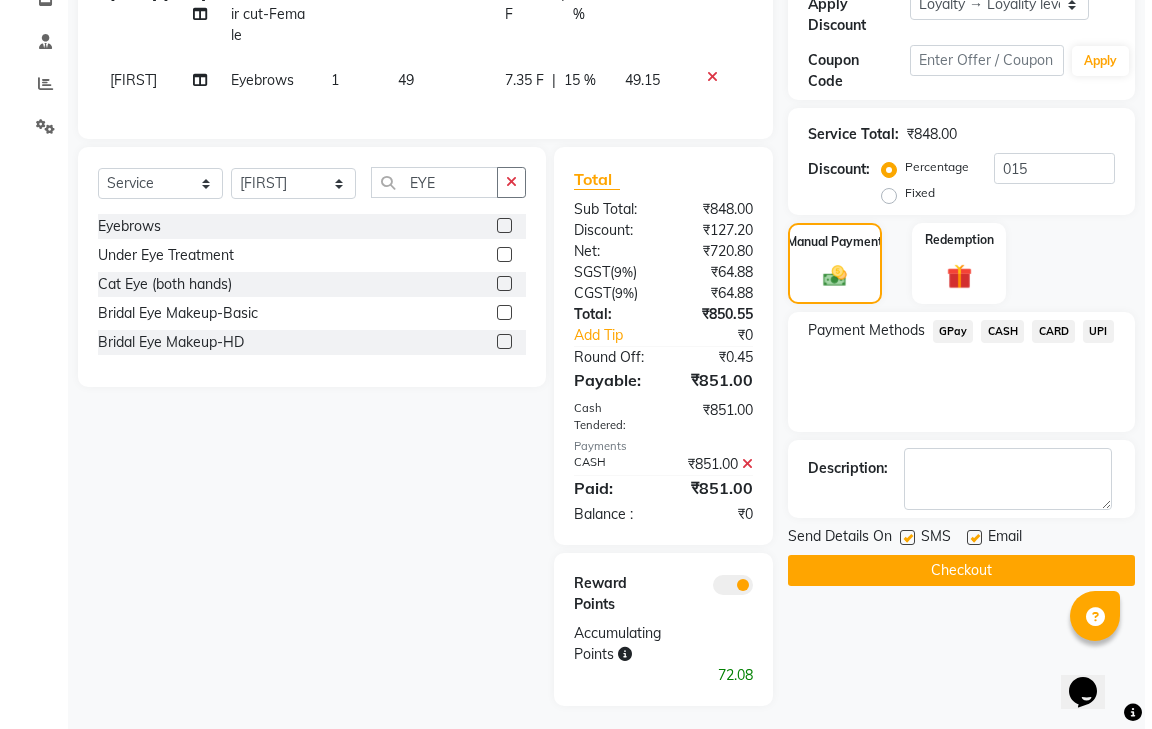 scroll, scrollTop: 381, scrollLeft: 0, axis: vertical 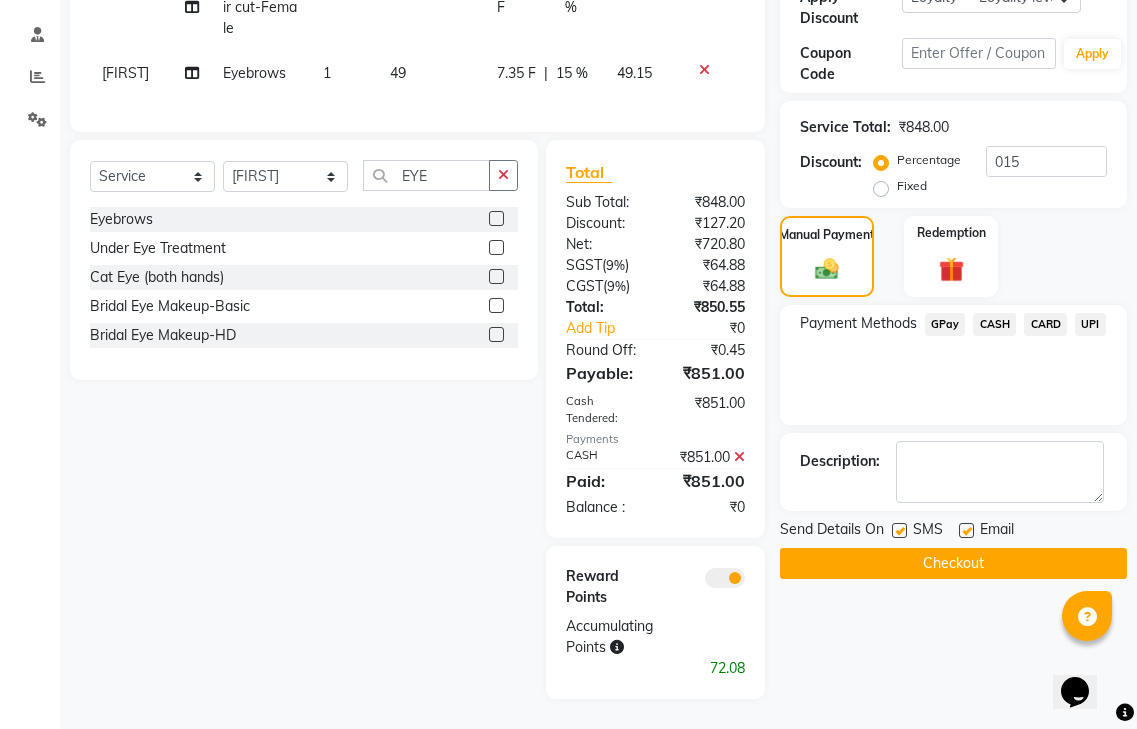 click 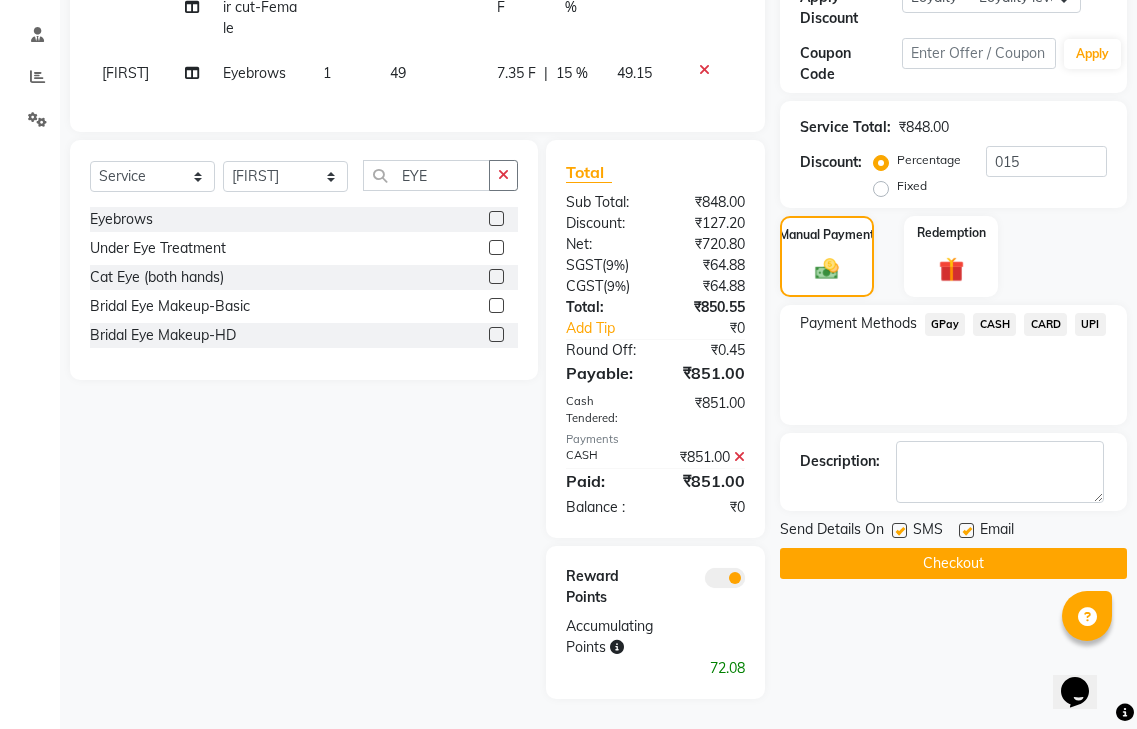 click 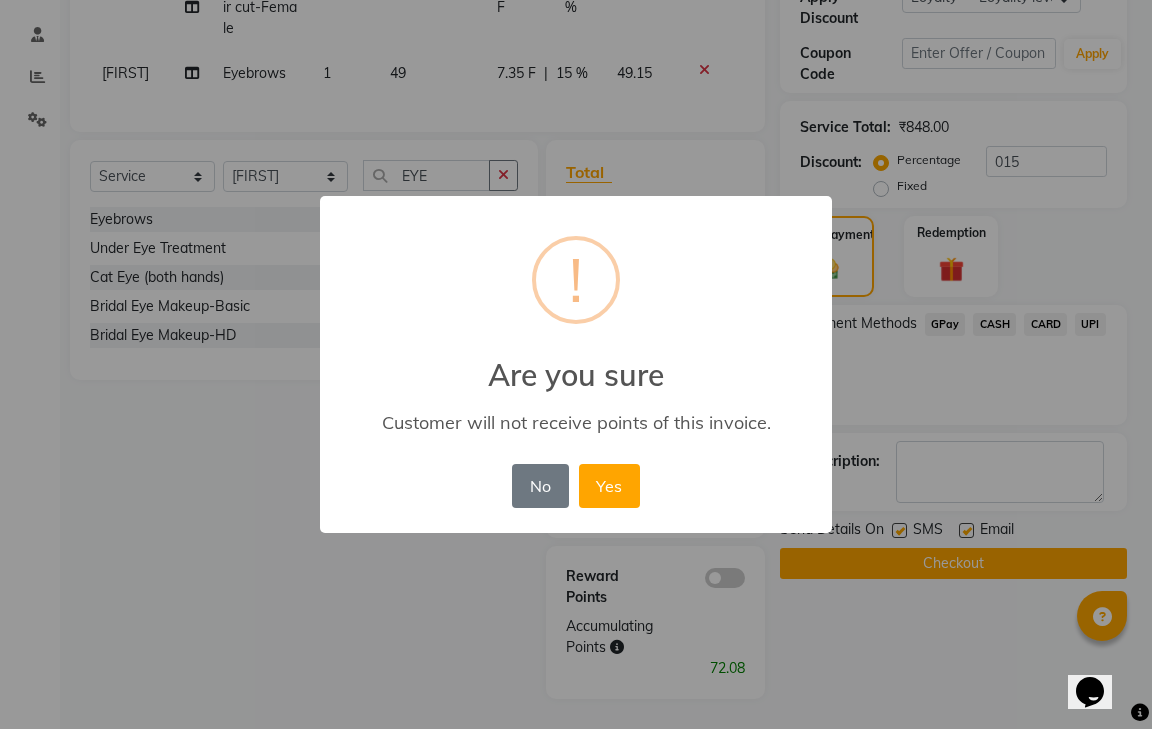drag, startPoint x: 589, startPoint y: 481, endPoint x: 804, endPoint y: 494, distance: 215.39267 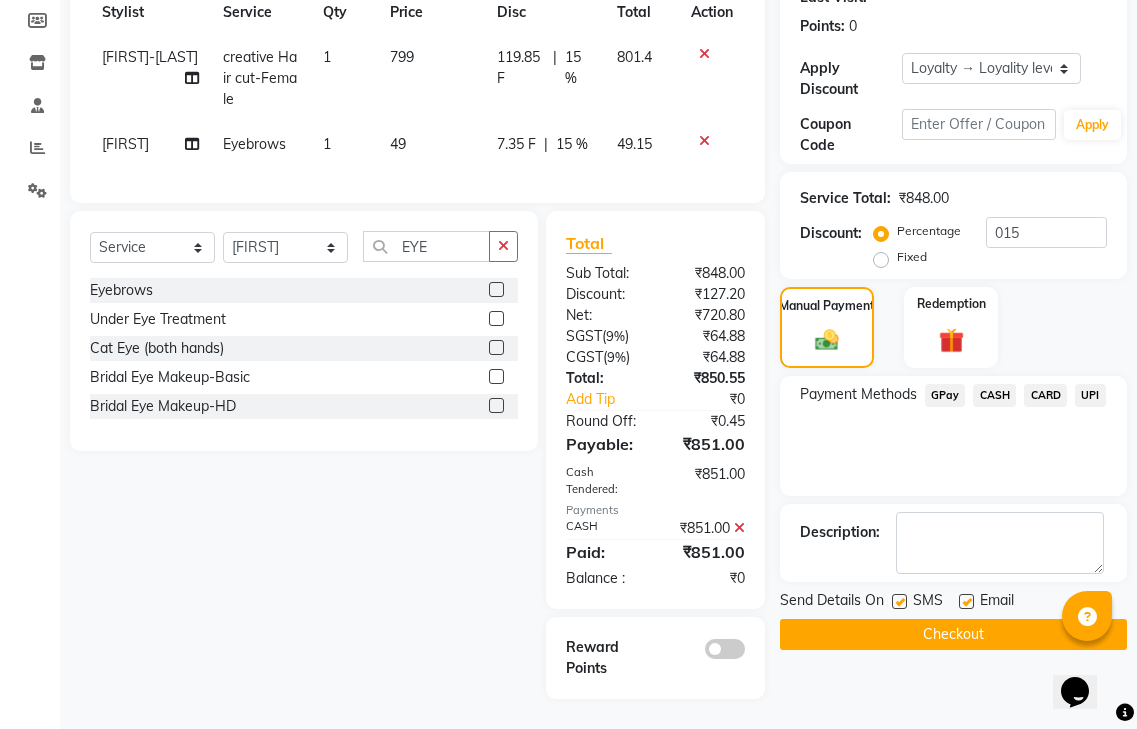 scroll, scrollTop: 310, scrollLeft: 0, axis: vertical 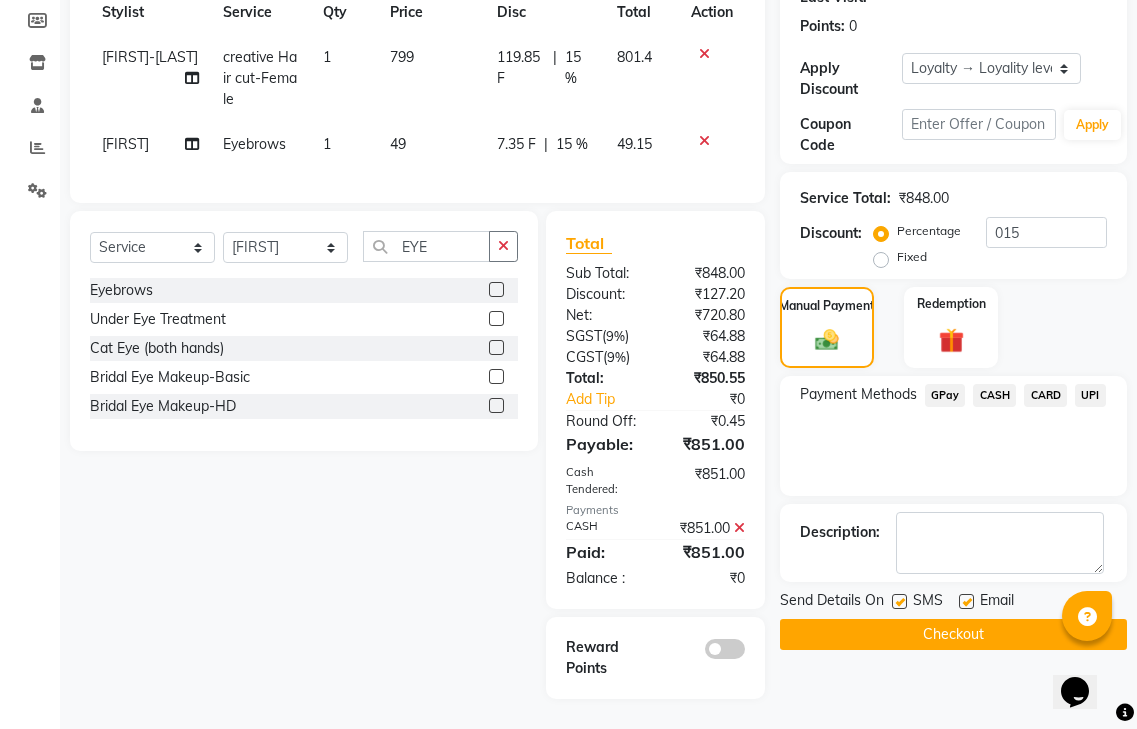 click on "Checkout" 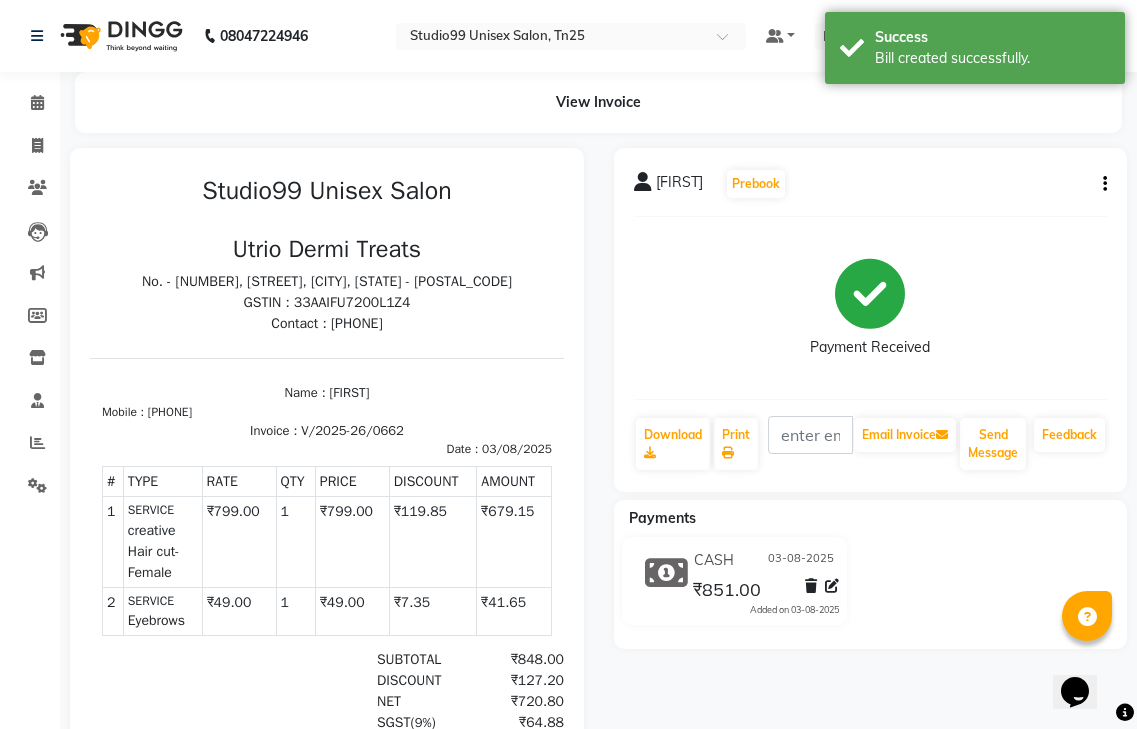 scroll, scrollTop: 0, scrollLeft: 0, axis: both 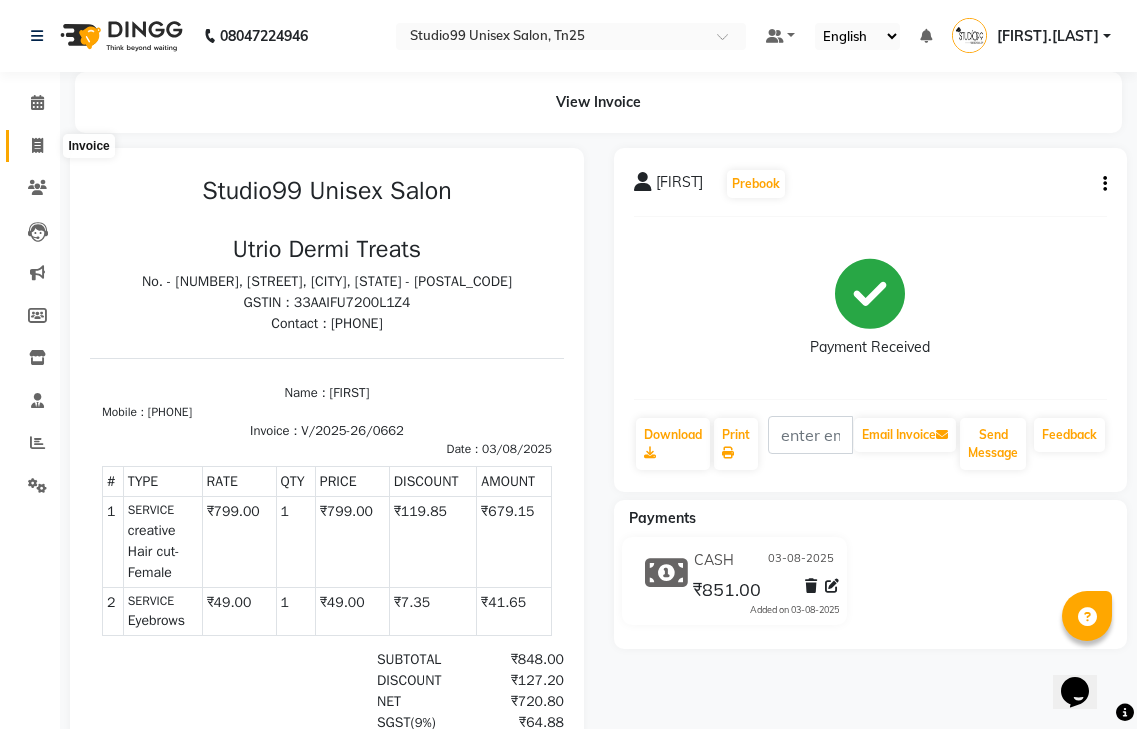 click 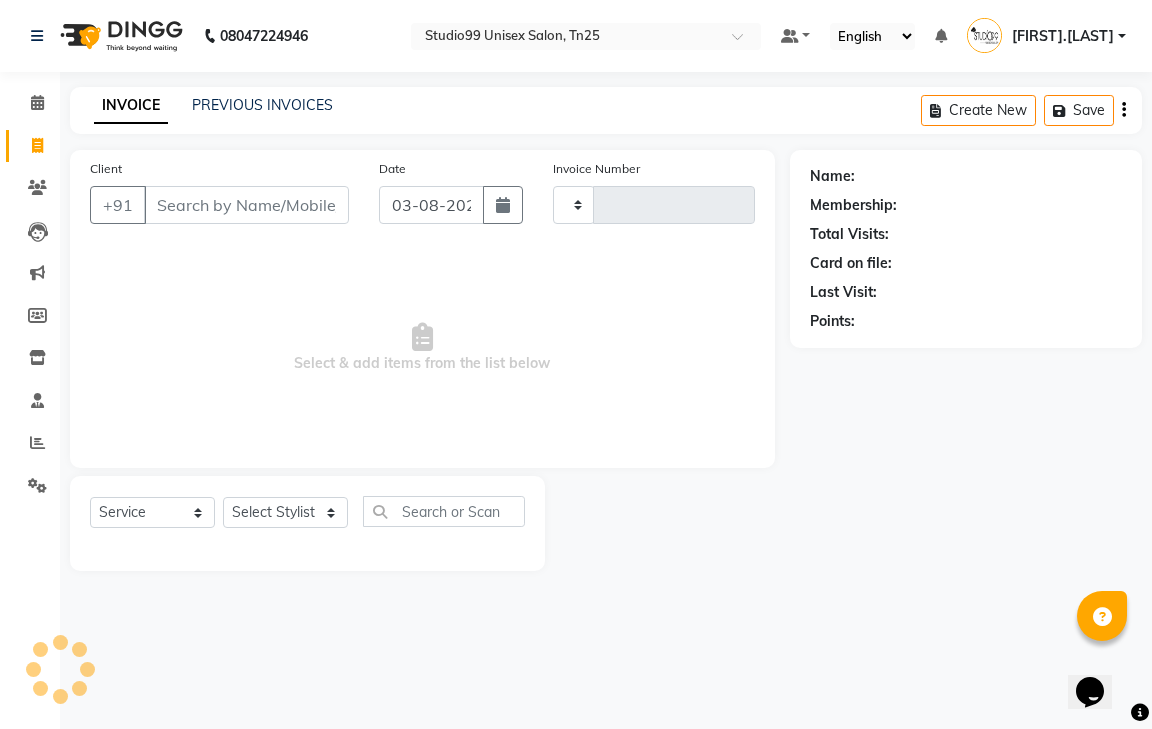 type on "0663" 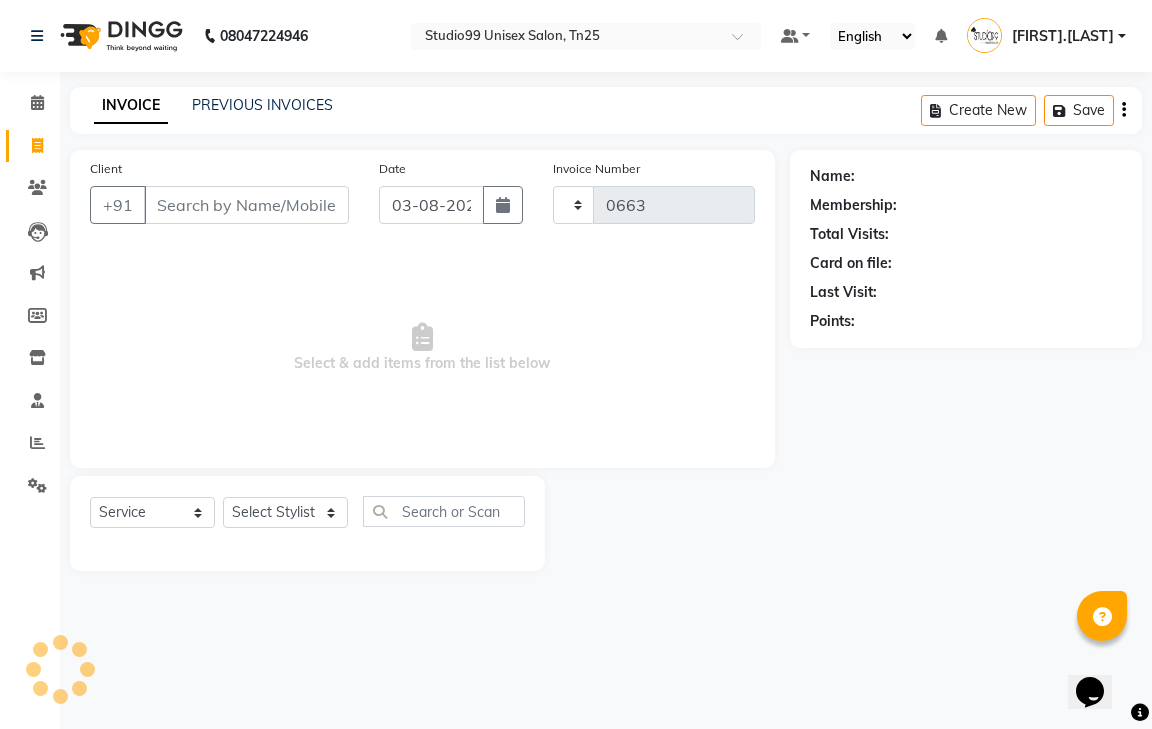select on "8331" 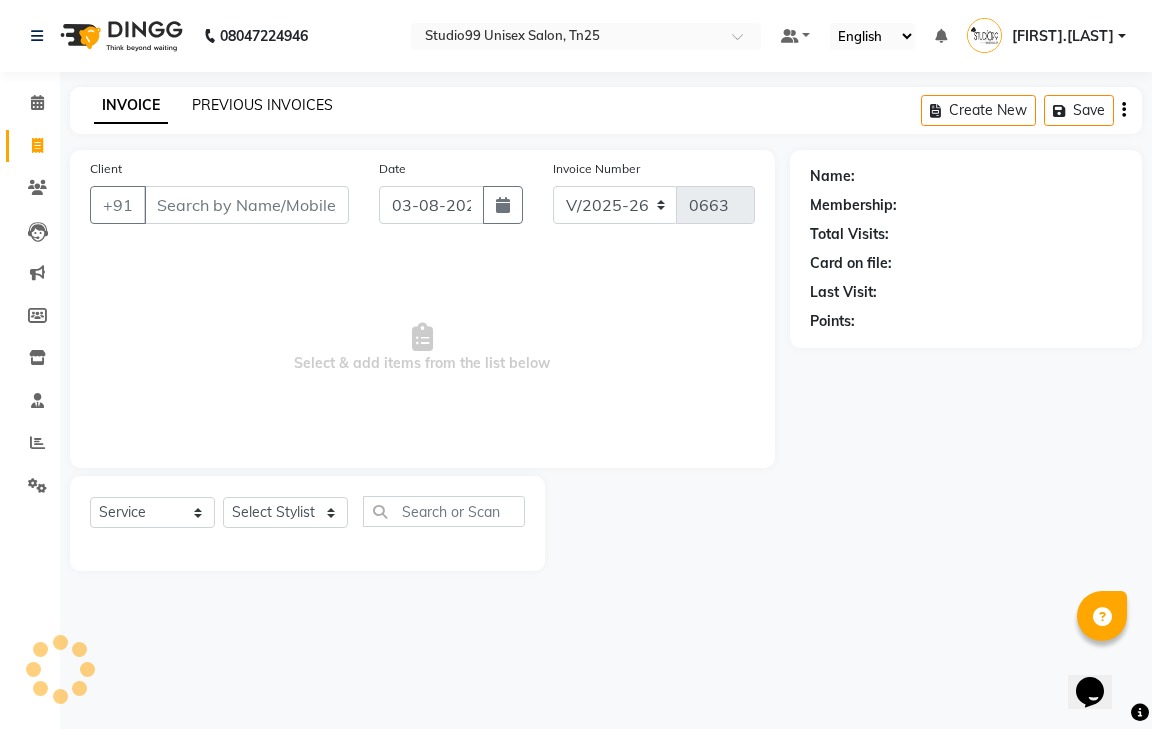 click on "PREVIOUS INVOICES" 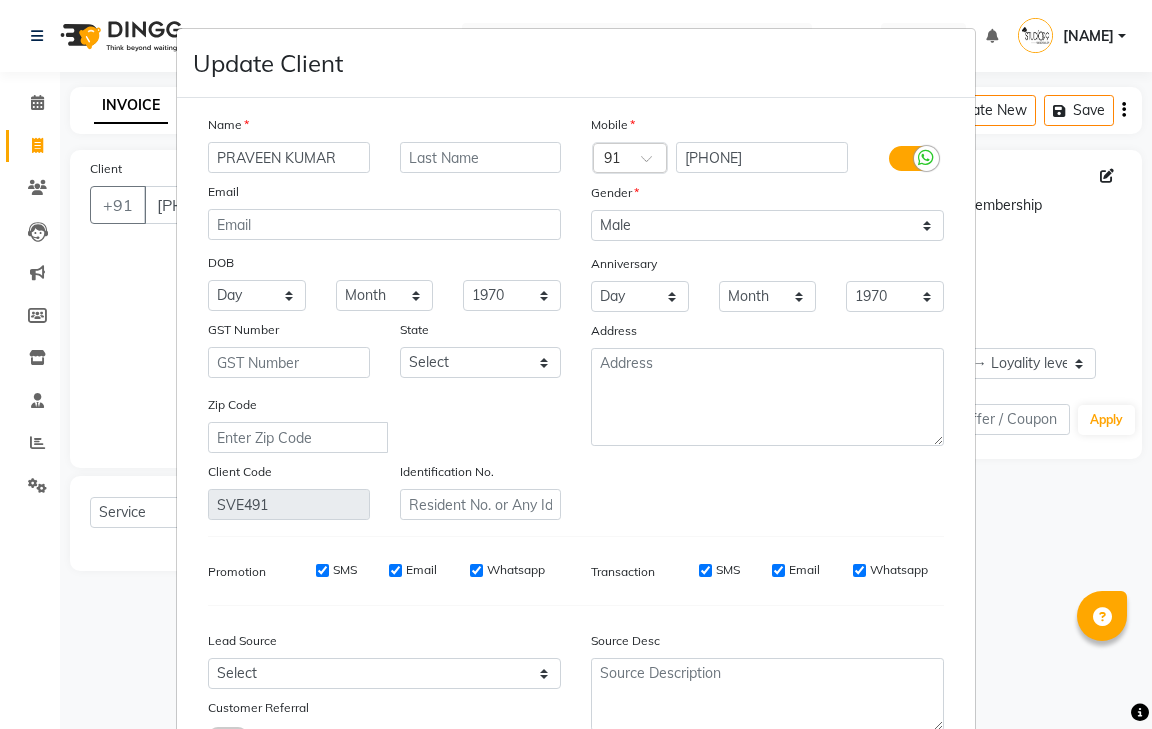 select on "8331" 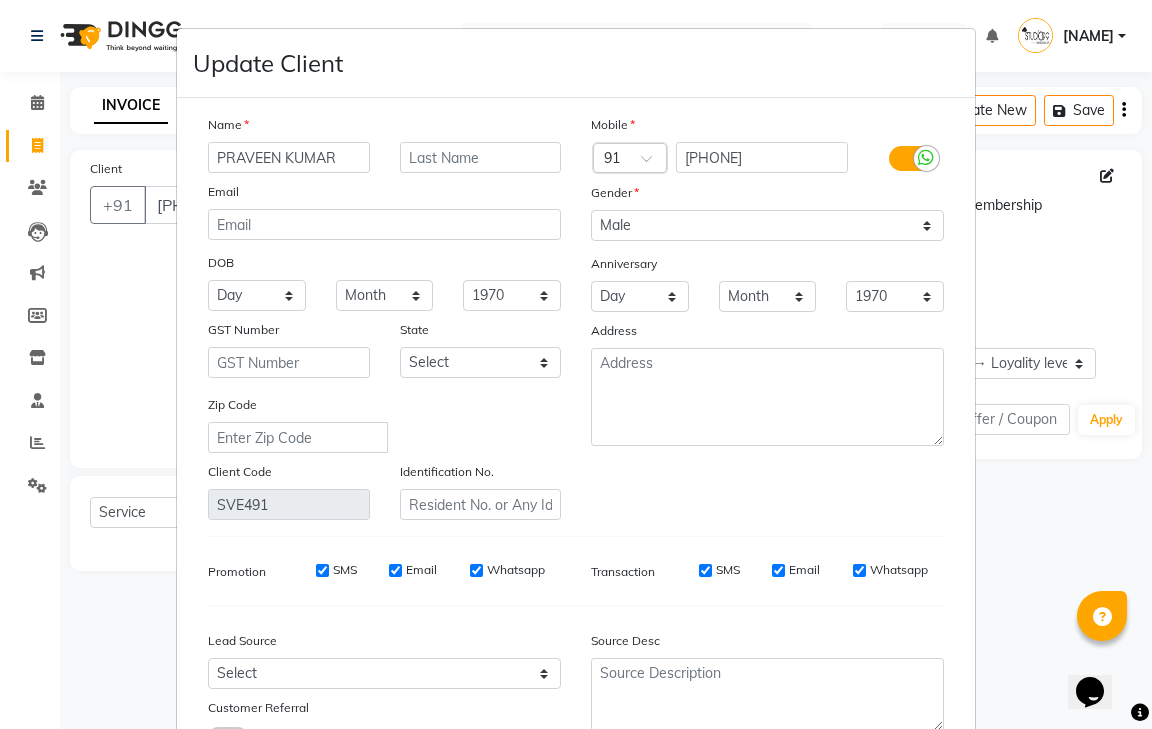 scroll, scrollTop: 0, scrollLeft: 0, axis: both 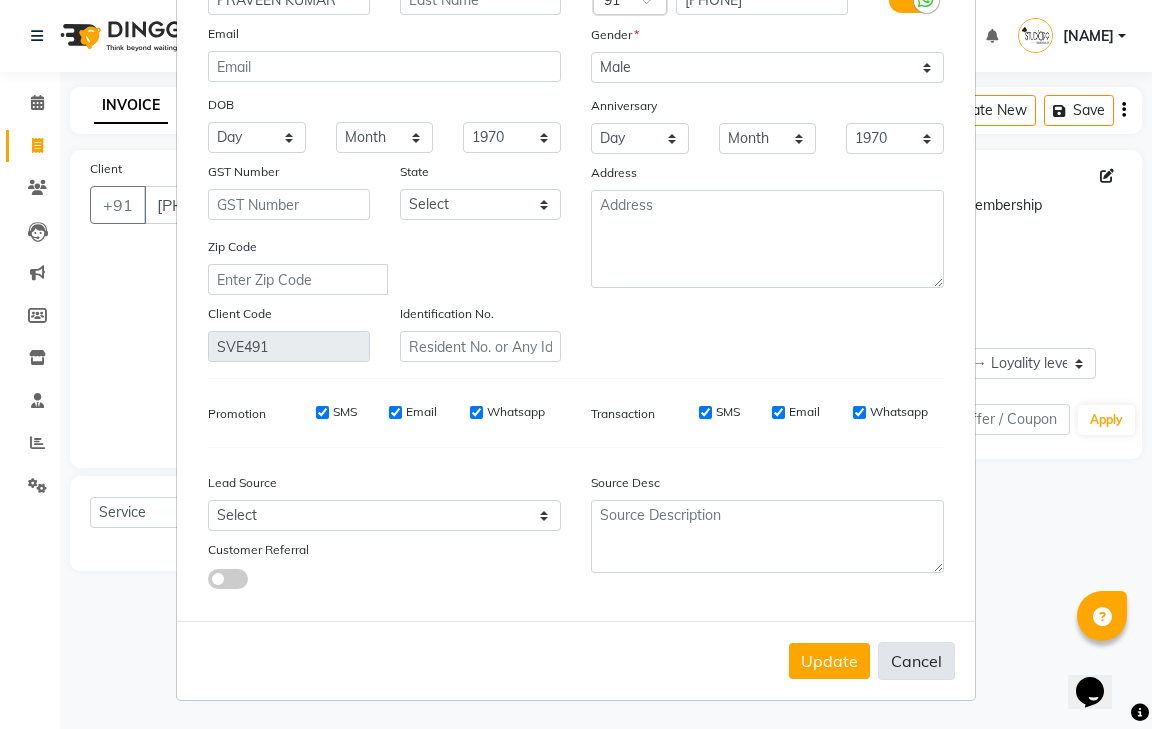 click on "Cancel" at bounding box center [916, 661] 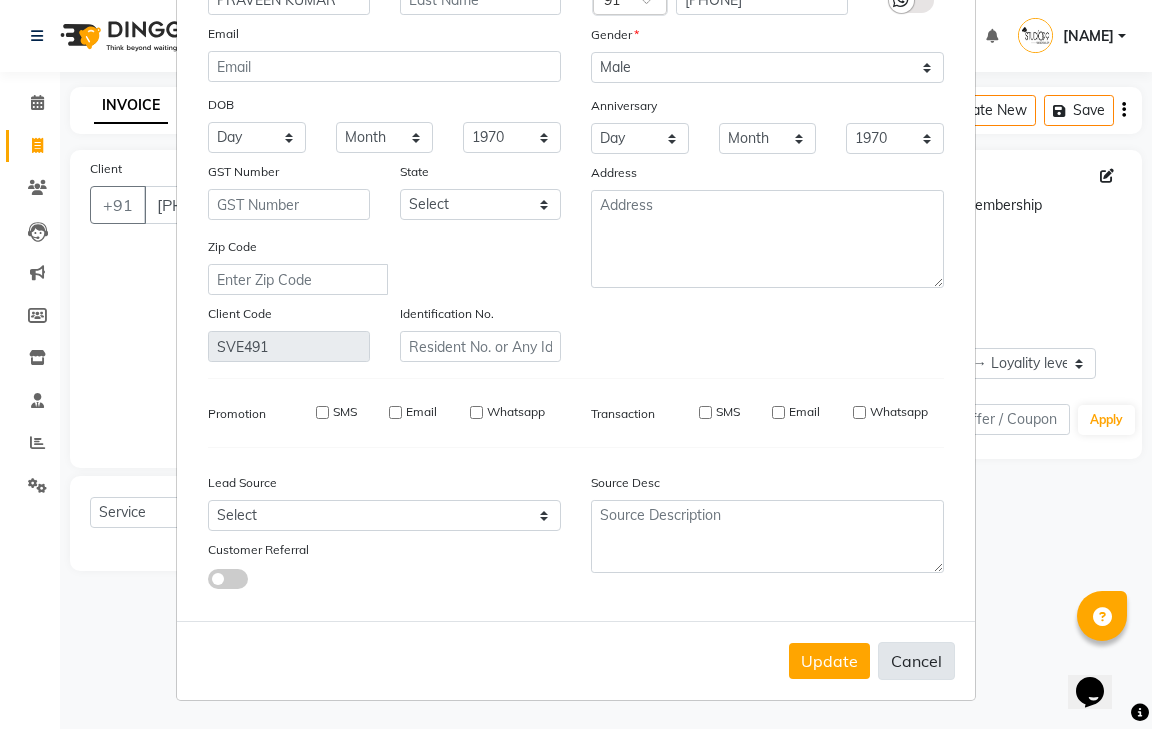 type 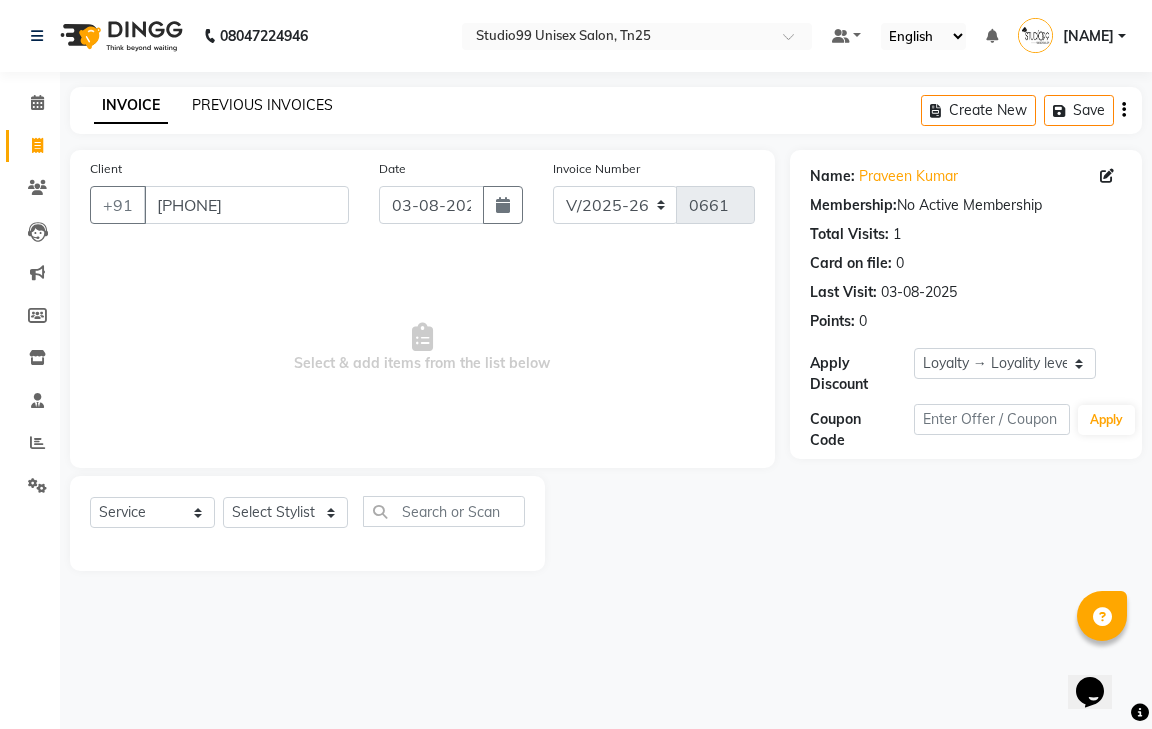 click on "PREVIOUS INVOICES" 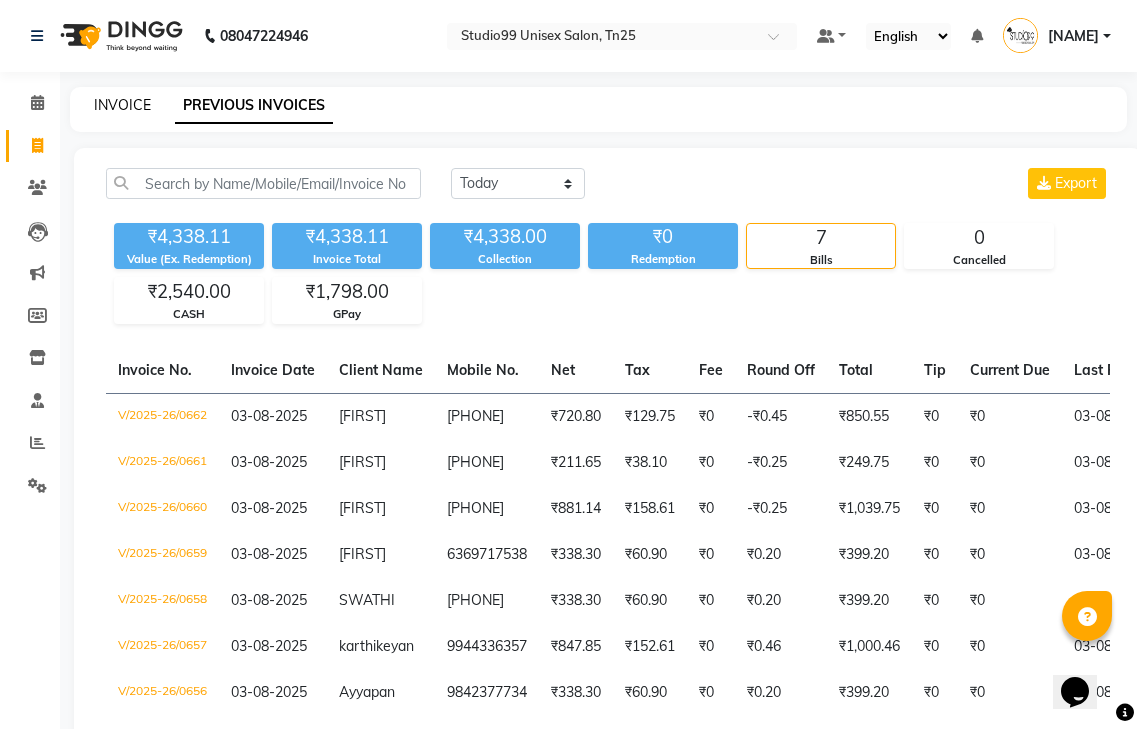 click on "INVOICE" 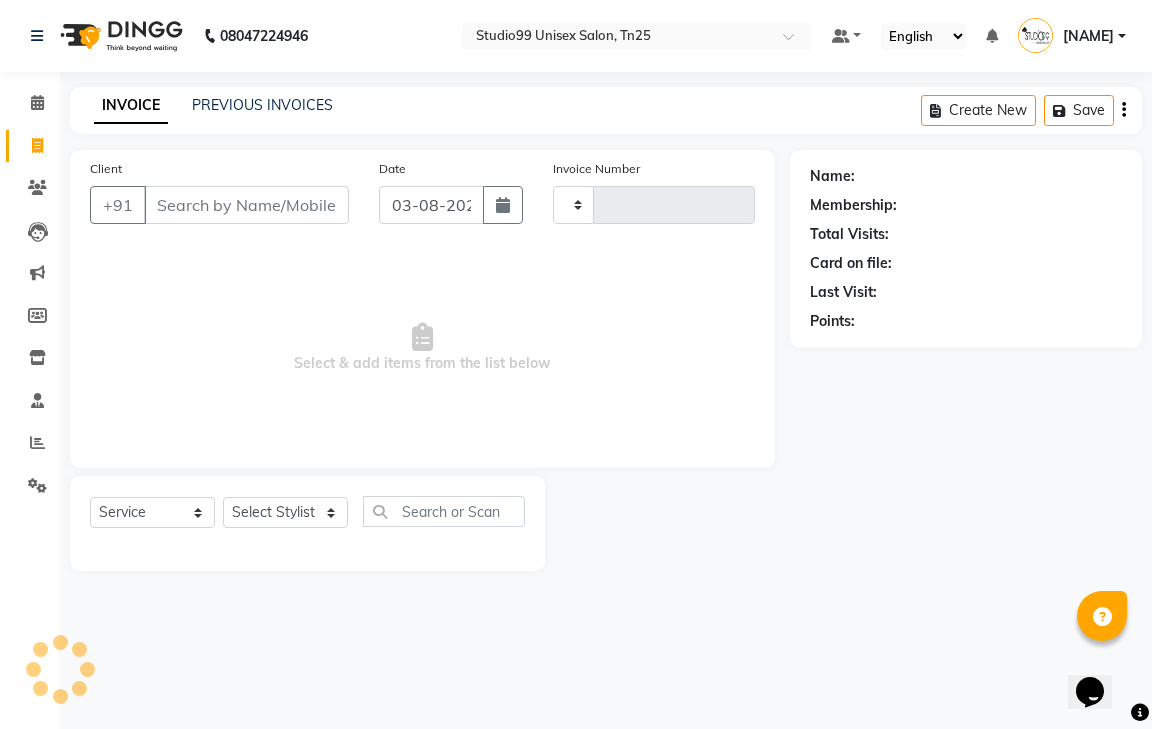 type on "0663" 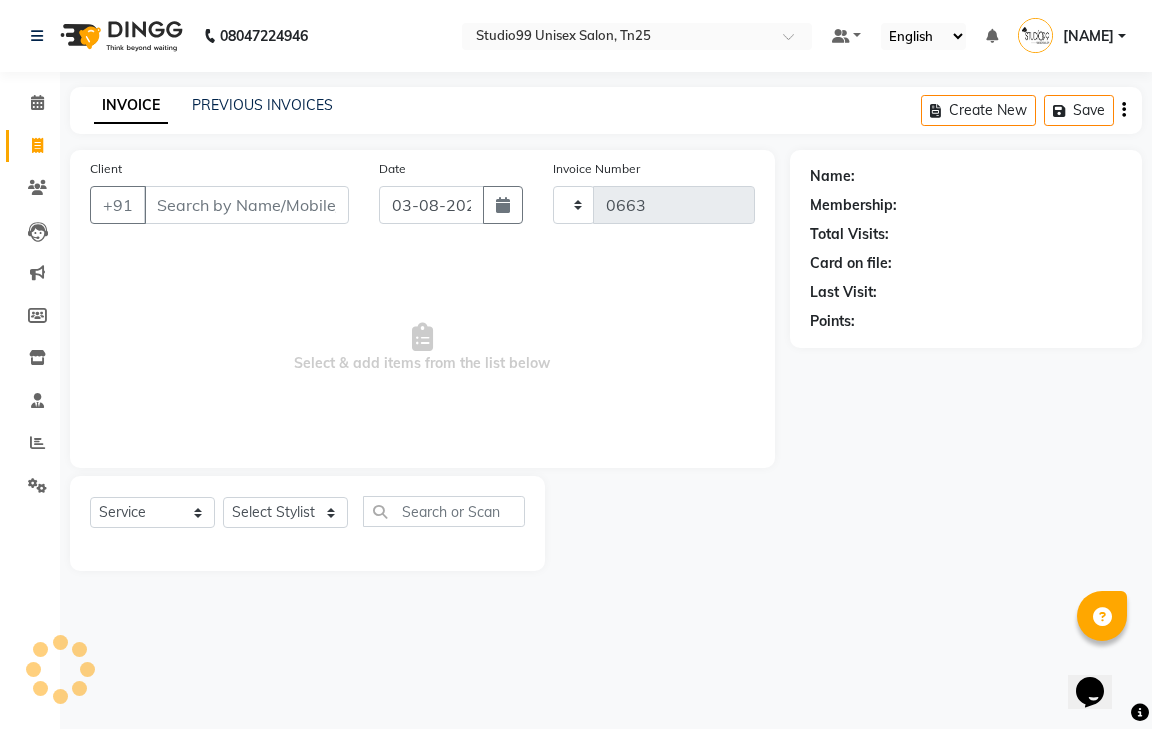 select on "8331" 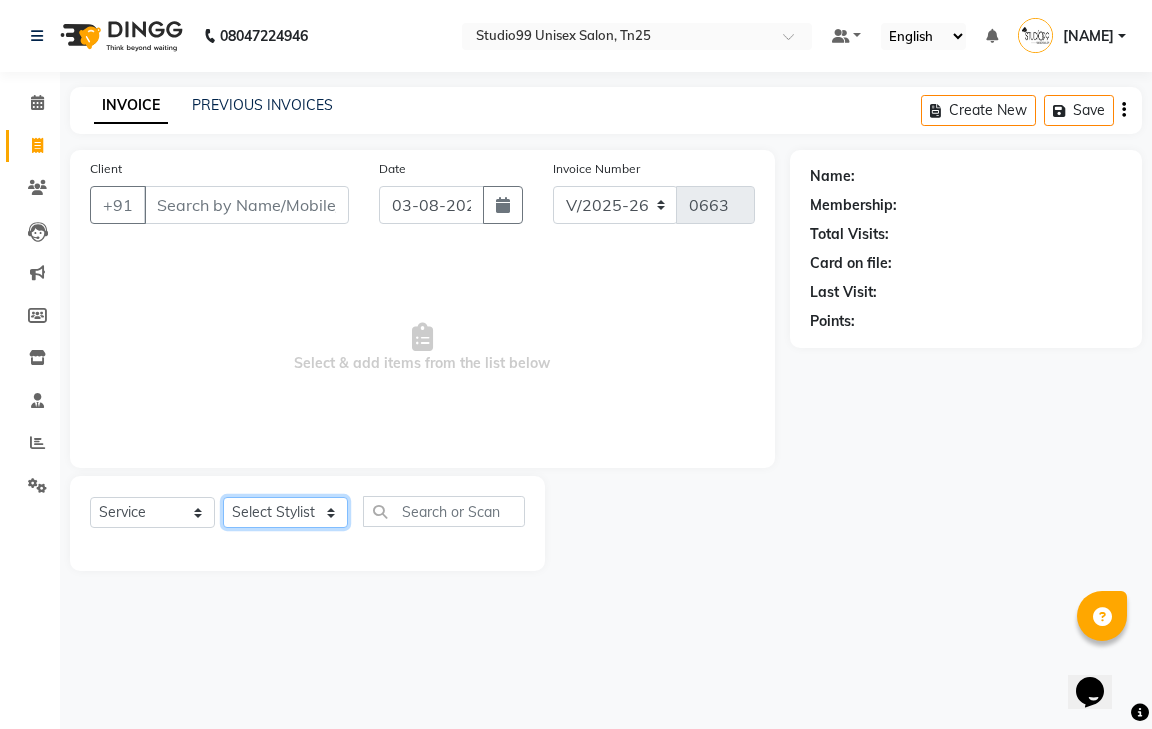 click on "Select Stylist" 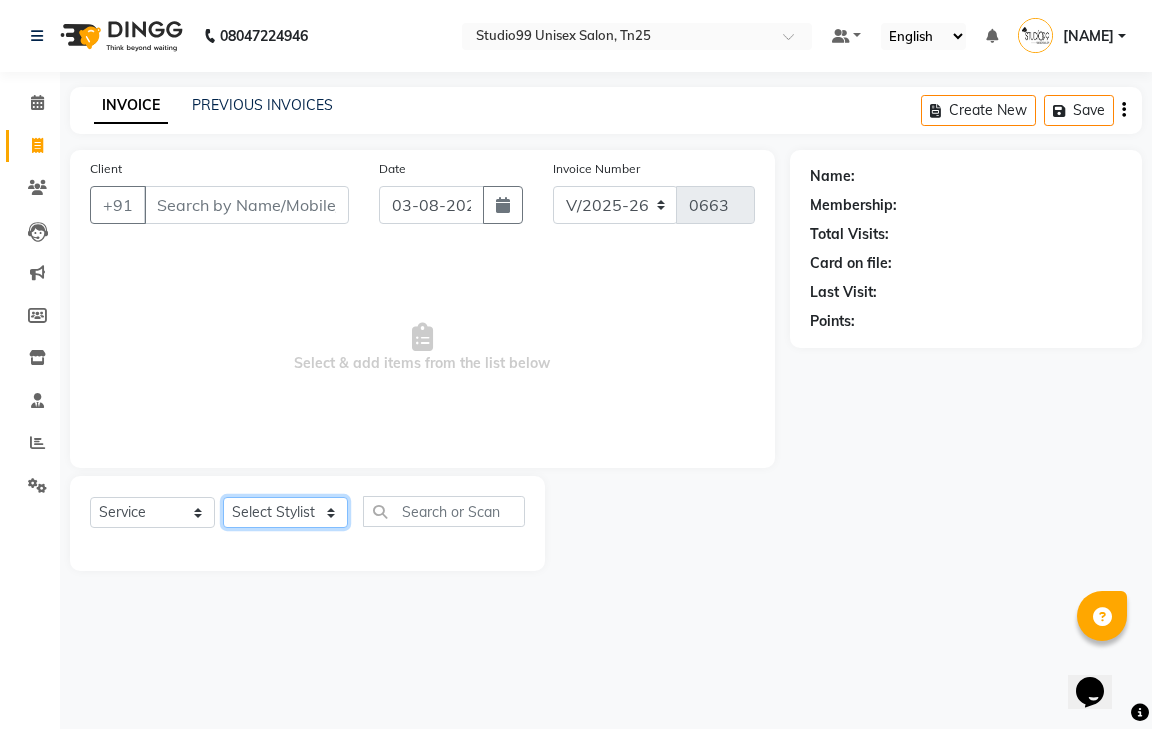 select on "80759" 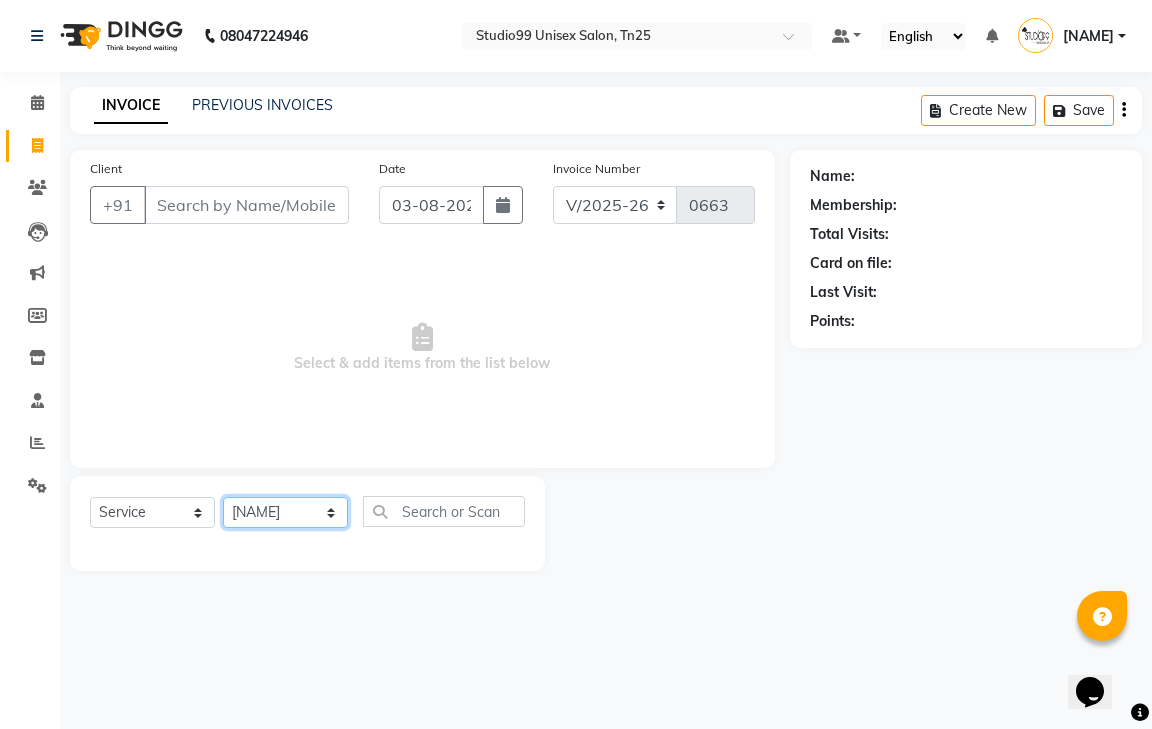 click on "Select Stylist [NAME] - [NAME] [NAME] [NAME] [NAME] [NAME] [NAME] [NAME]" 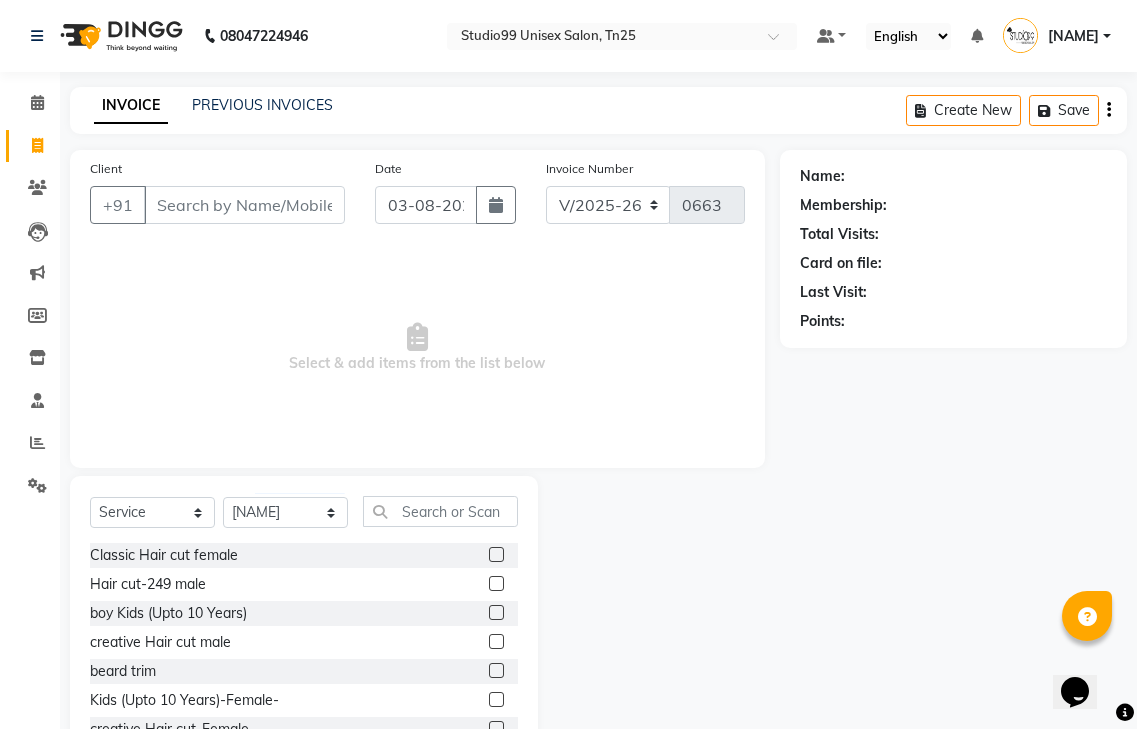 click 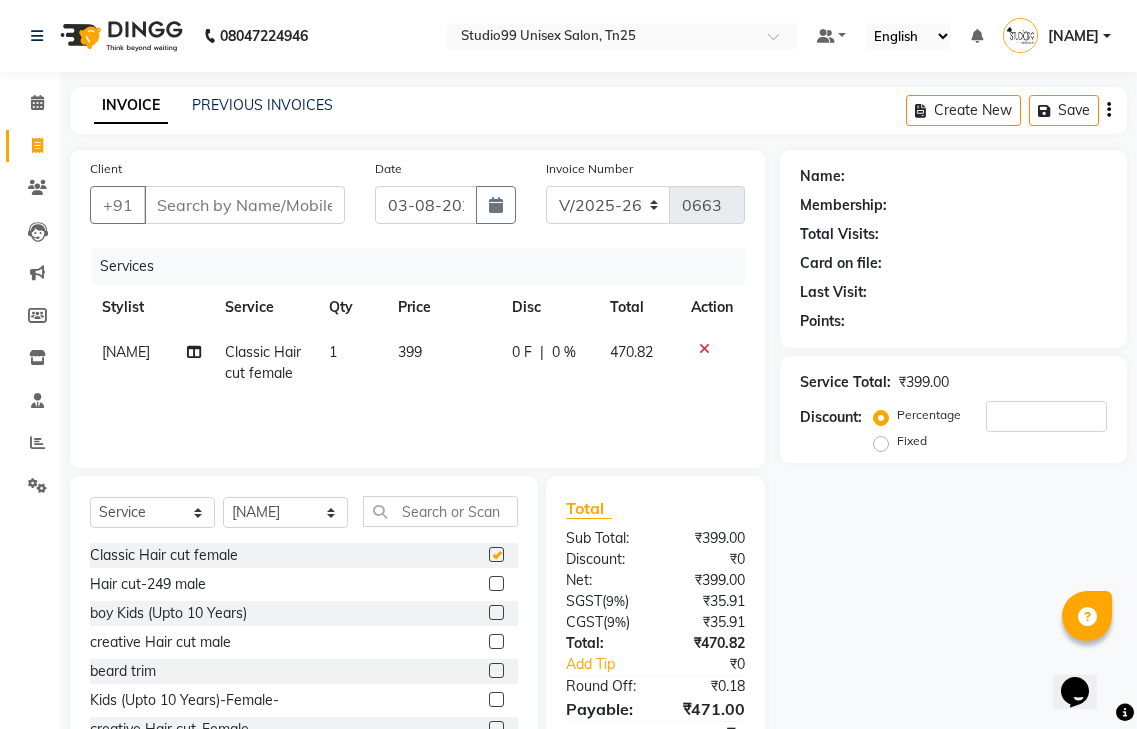 checkbox on "false" 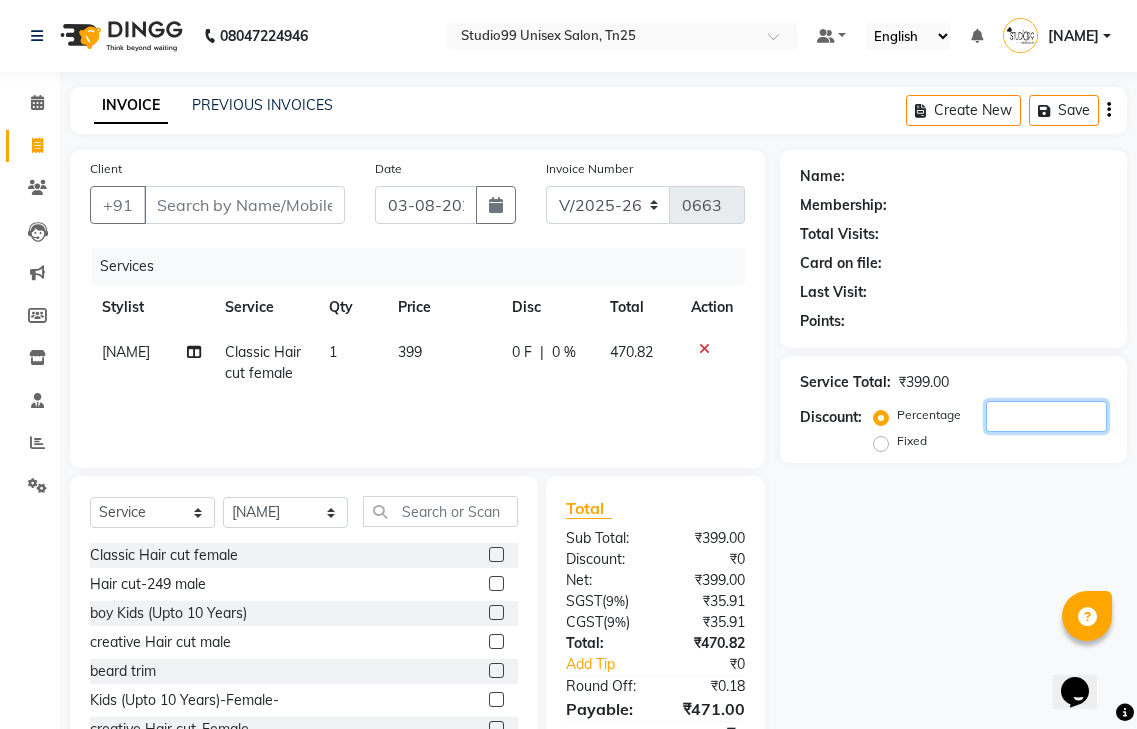 click 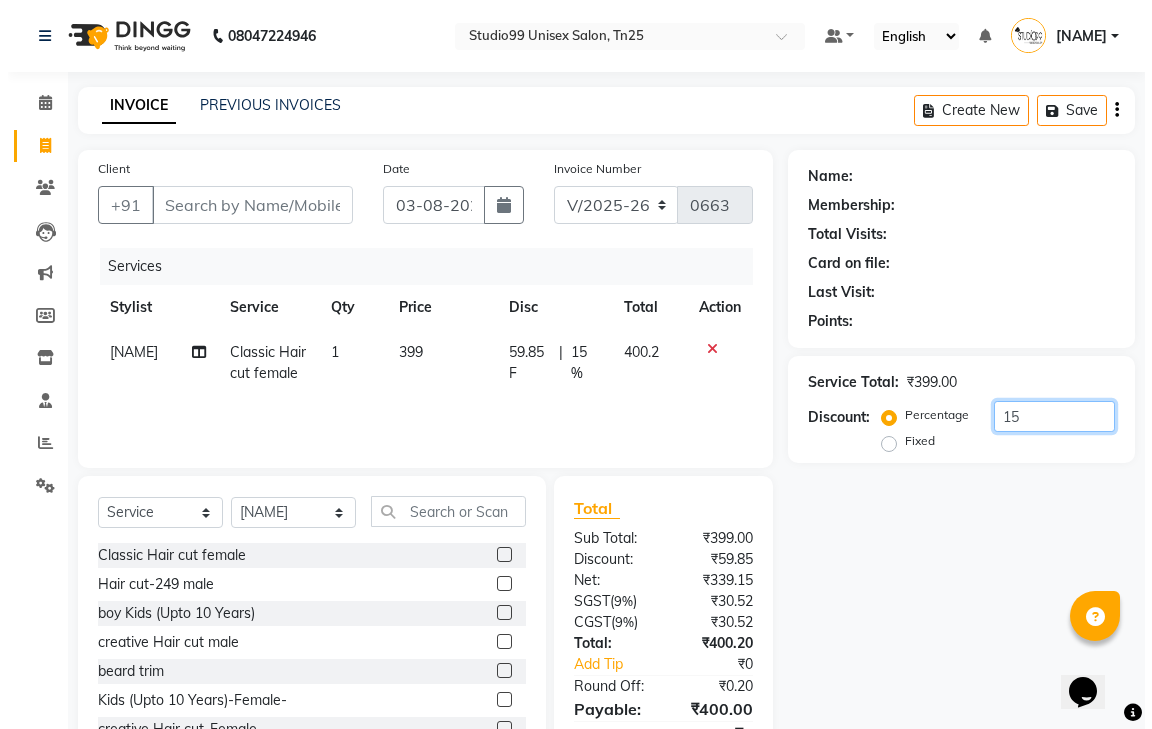 scroll, scrollTop: 92, scrollLeft: 0, axis: vertical 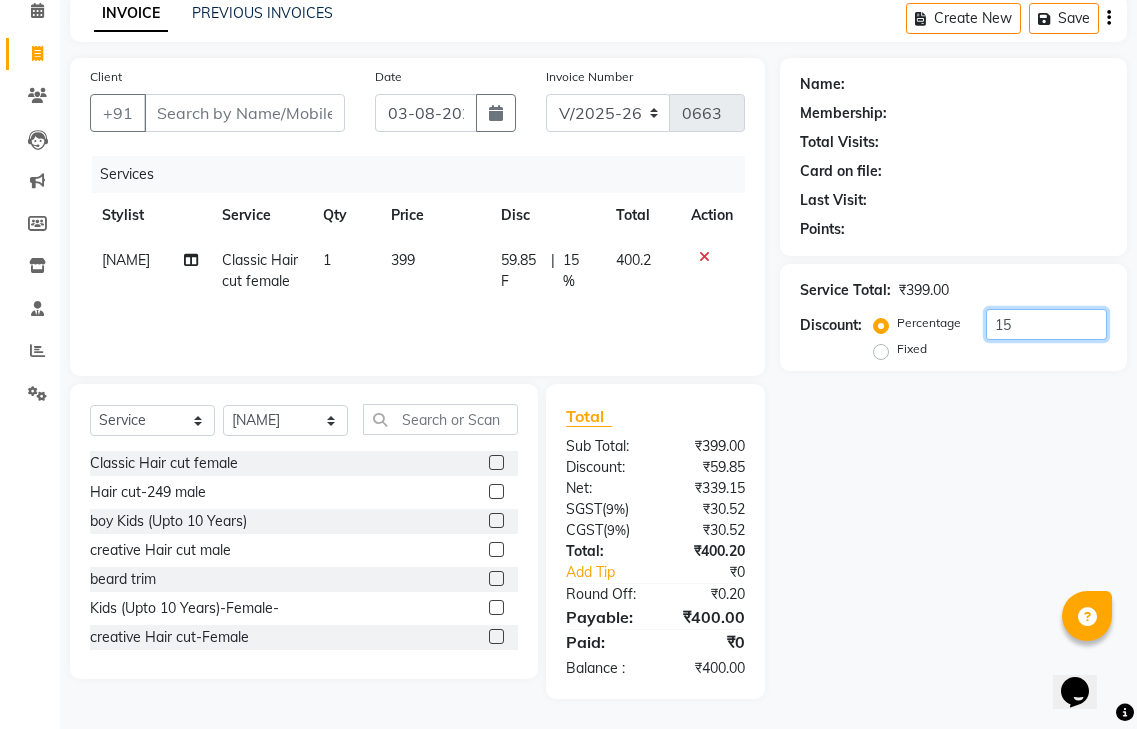 type on "15" 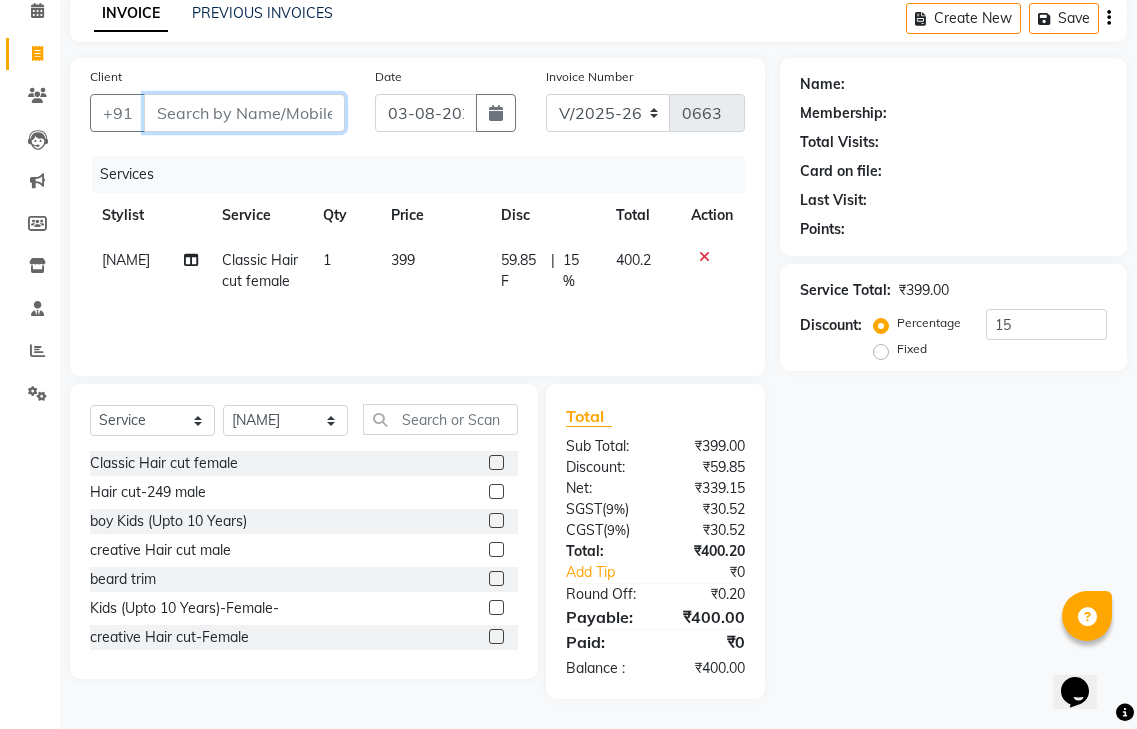 click on "Client" at bounding box center (244, 113) 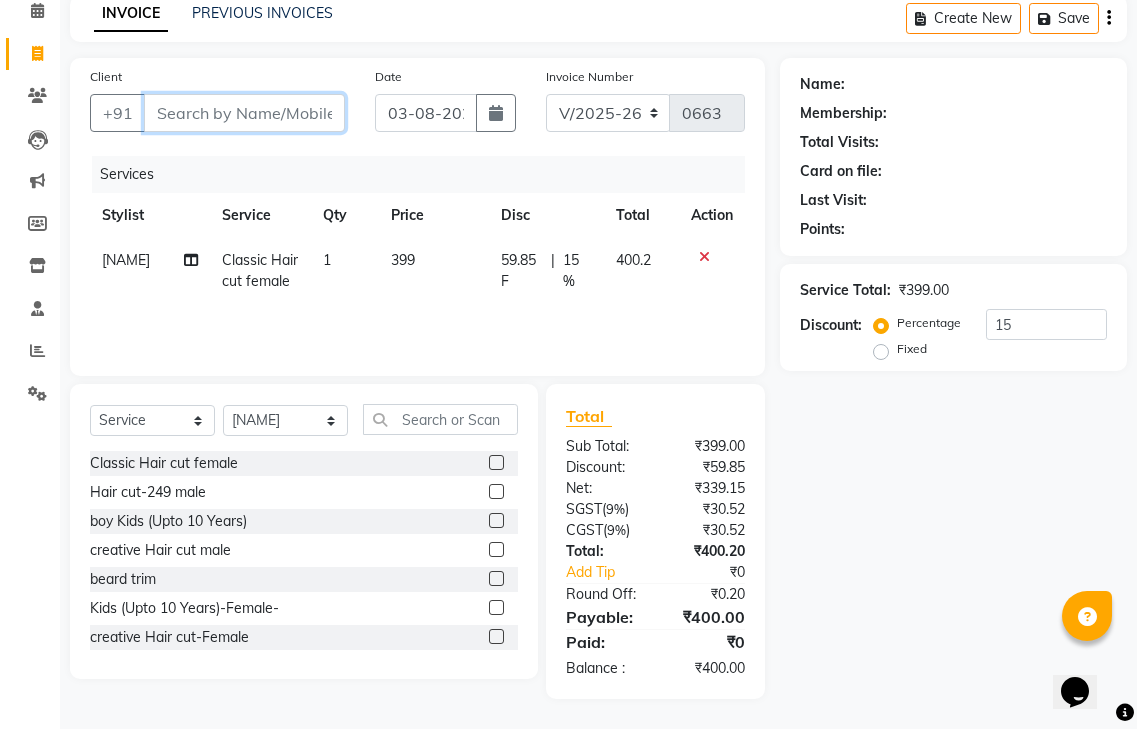type on "8" 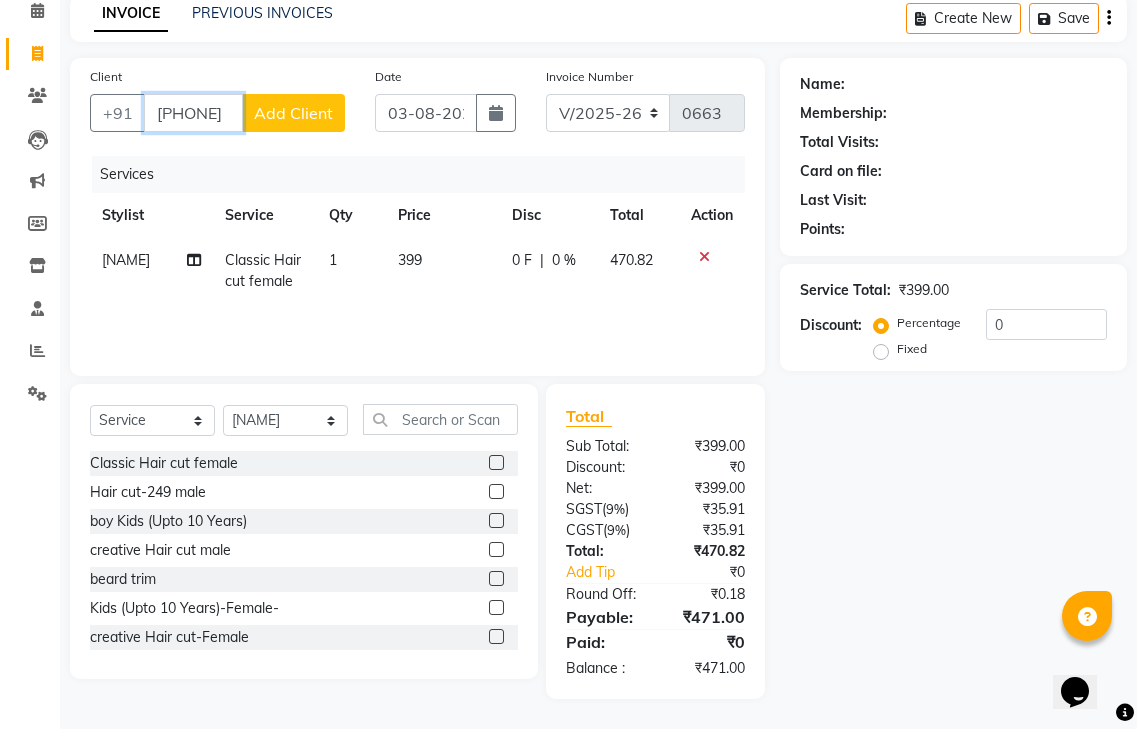type on "[PHONE]" 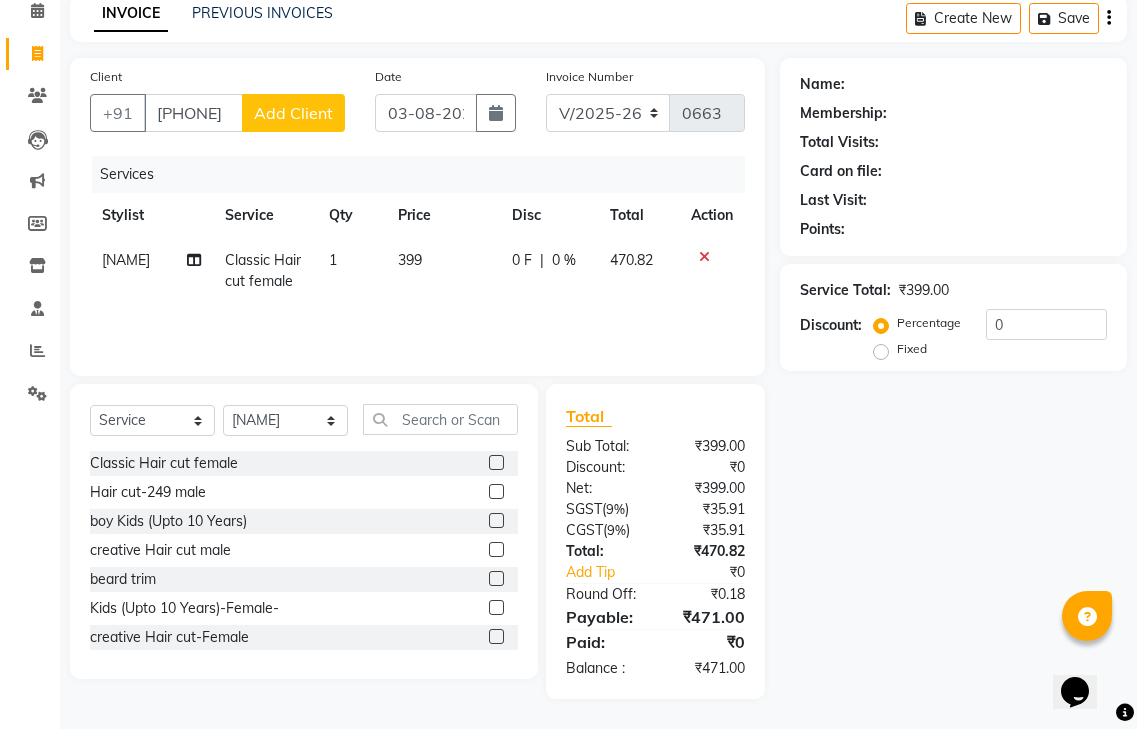 click on "Add Client" 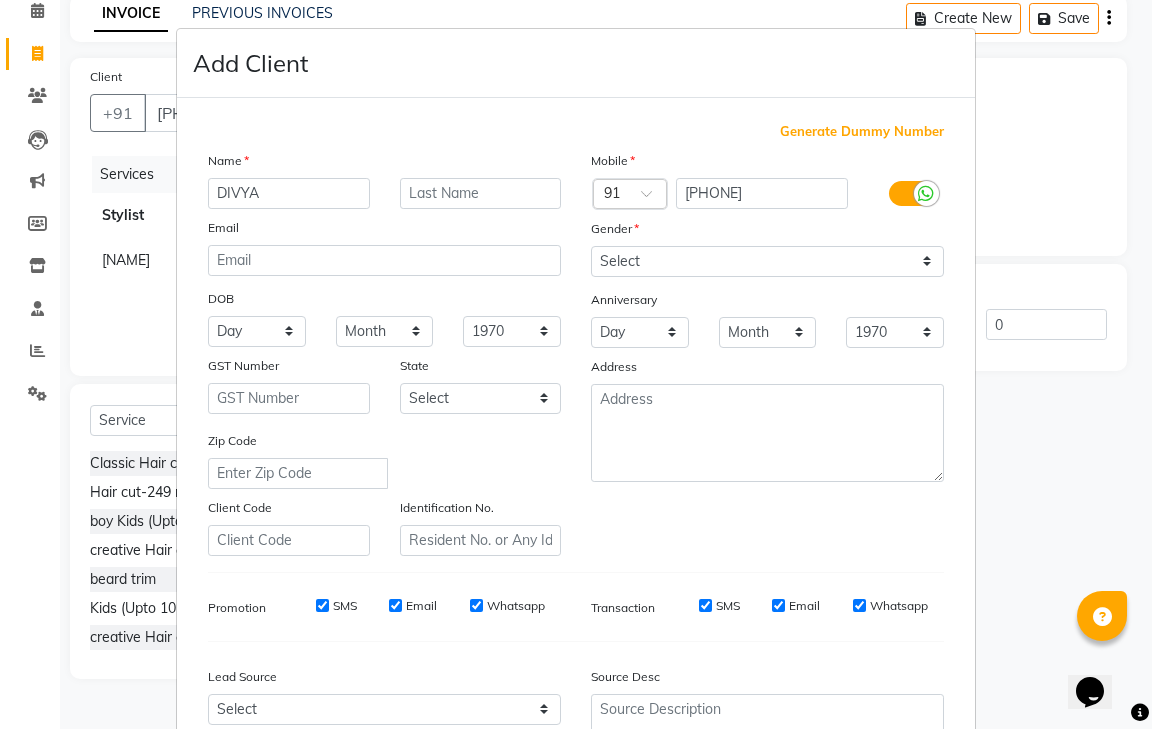 type on "DIVYA" 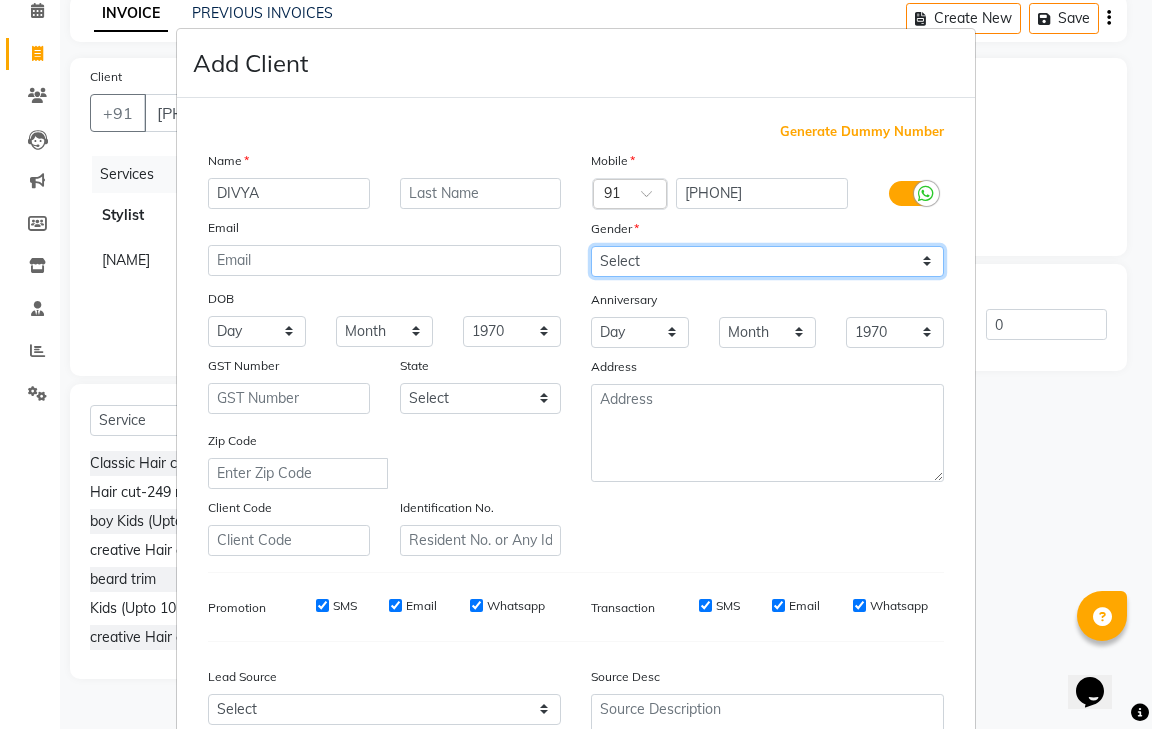 click on "Select Male Female Other Prefer Not To Say" at bounding box center [767, 261] 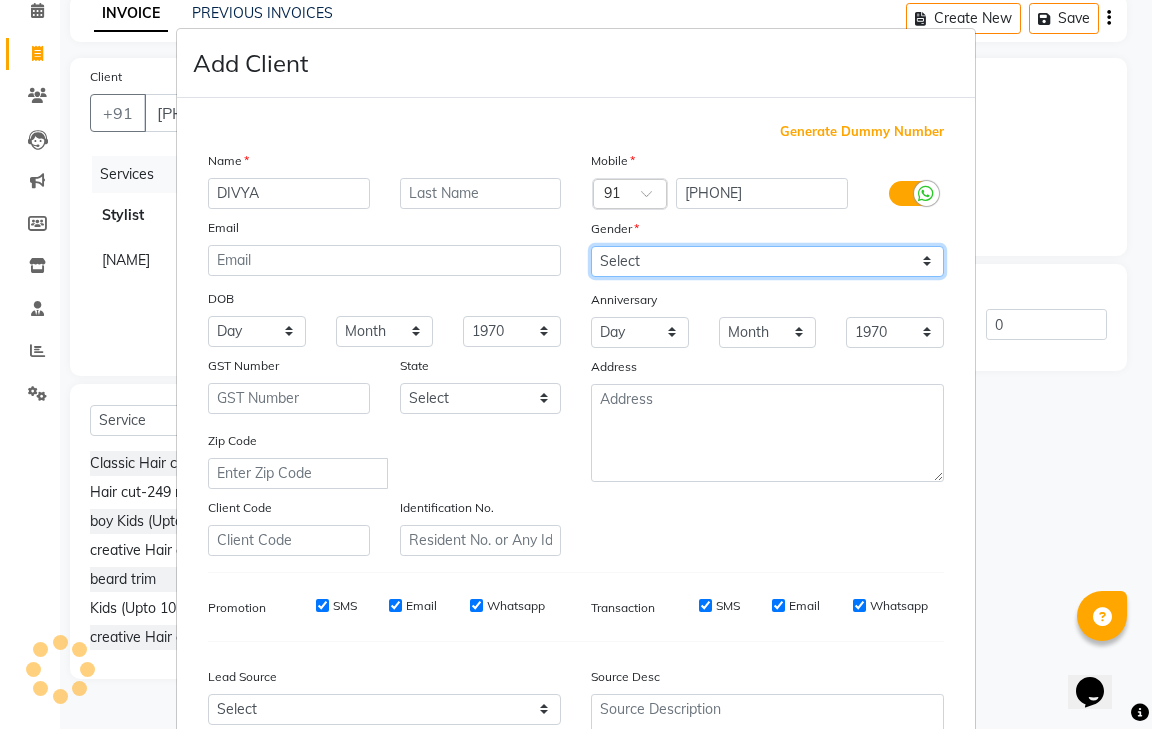select on "female" 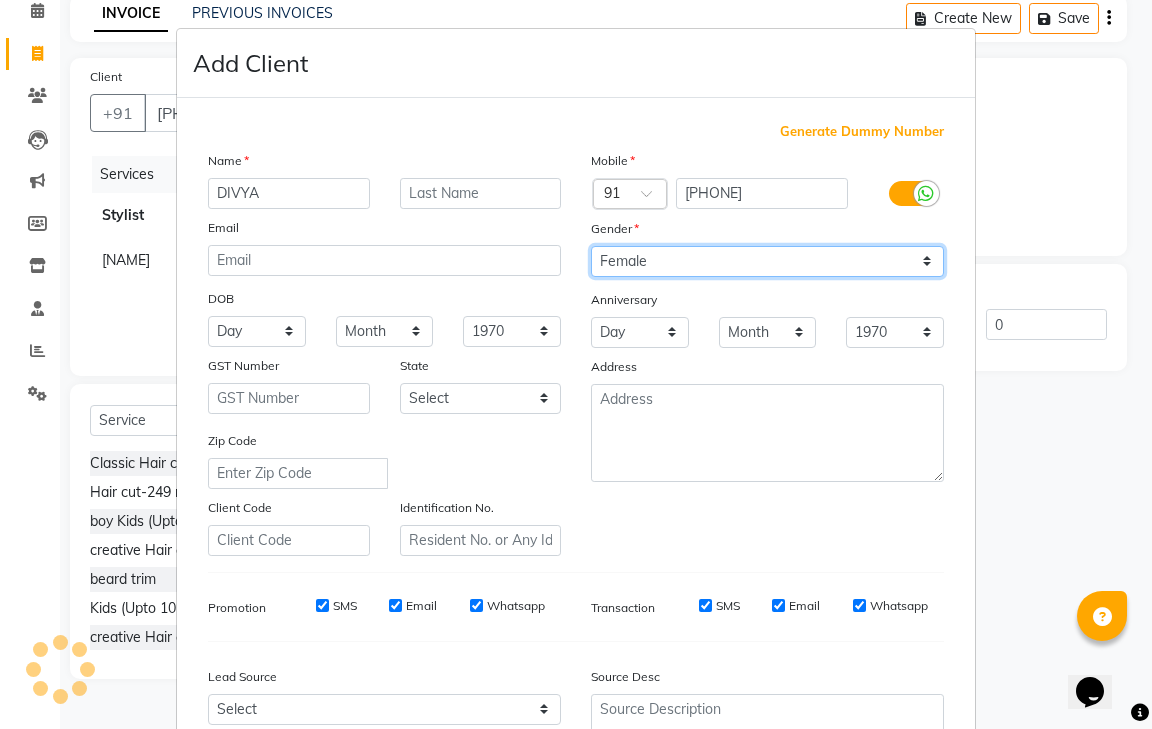 click on "Select Male Female Other Prefer Not To Say" at bounding box center [767, 261] 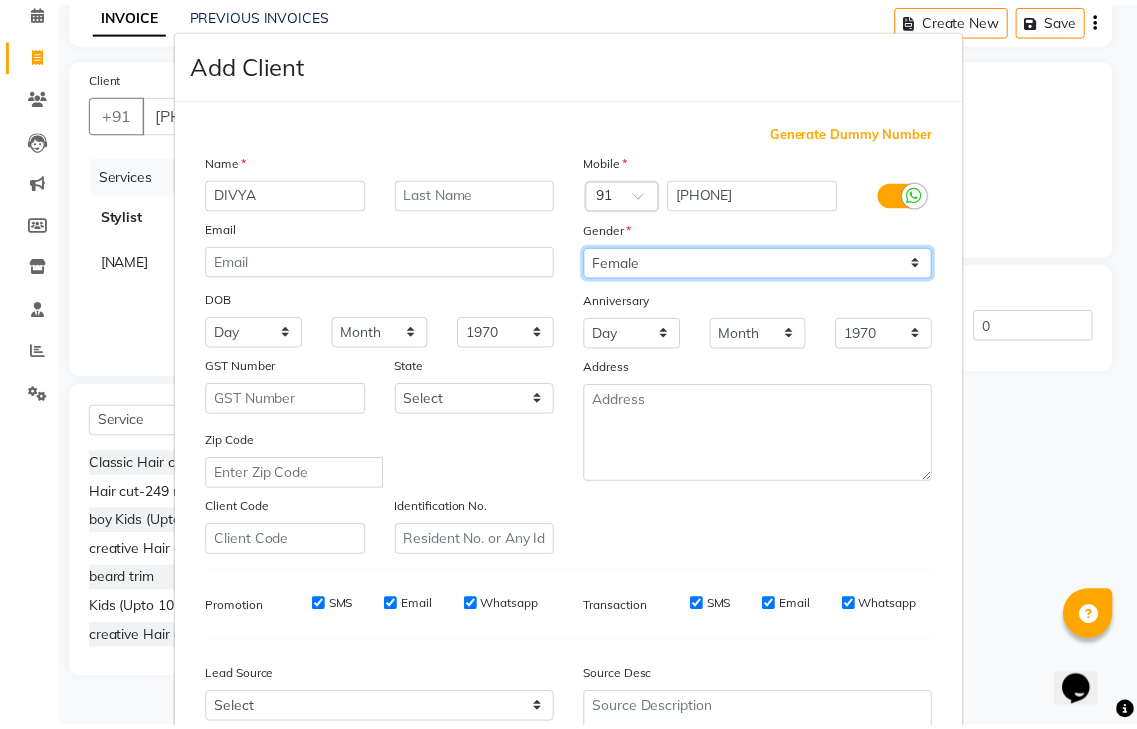 scroll, scrollTop: 194, scrollLeft: 0, axis: vertical 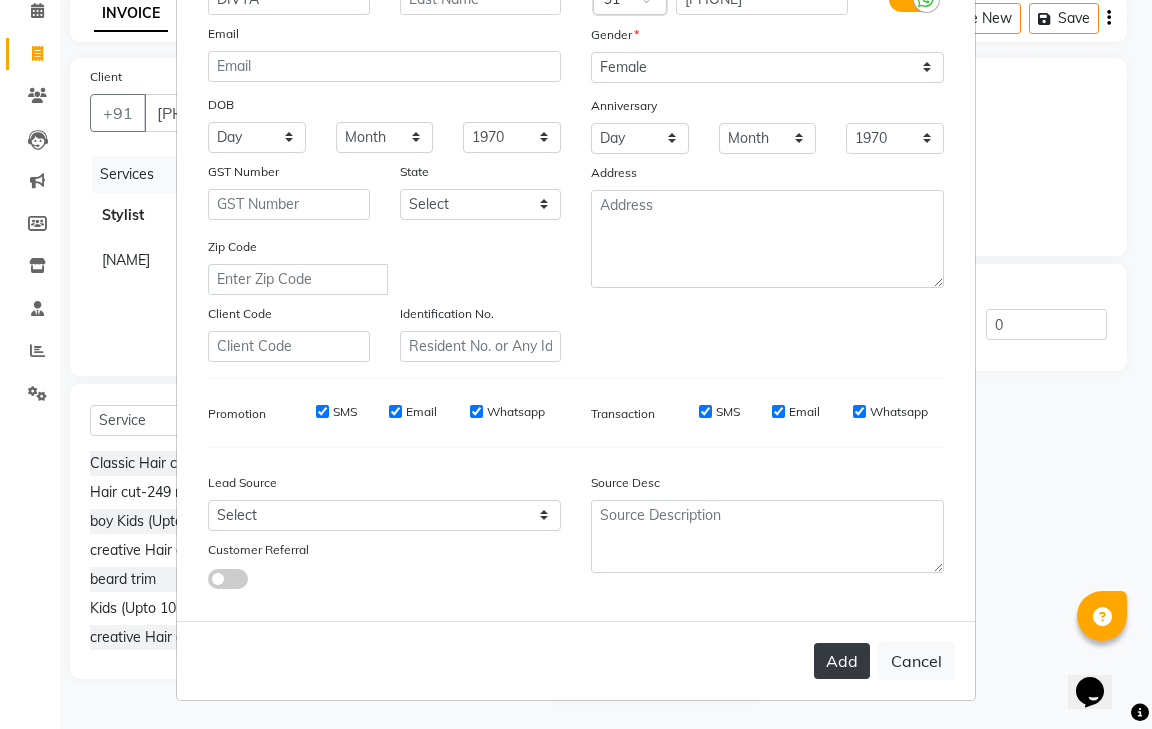 click on "Add" at bounding box center (842, 661) 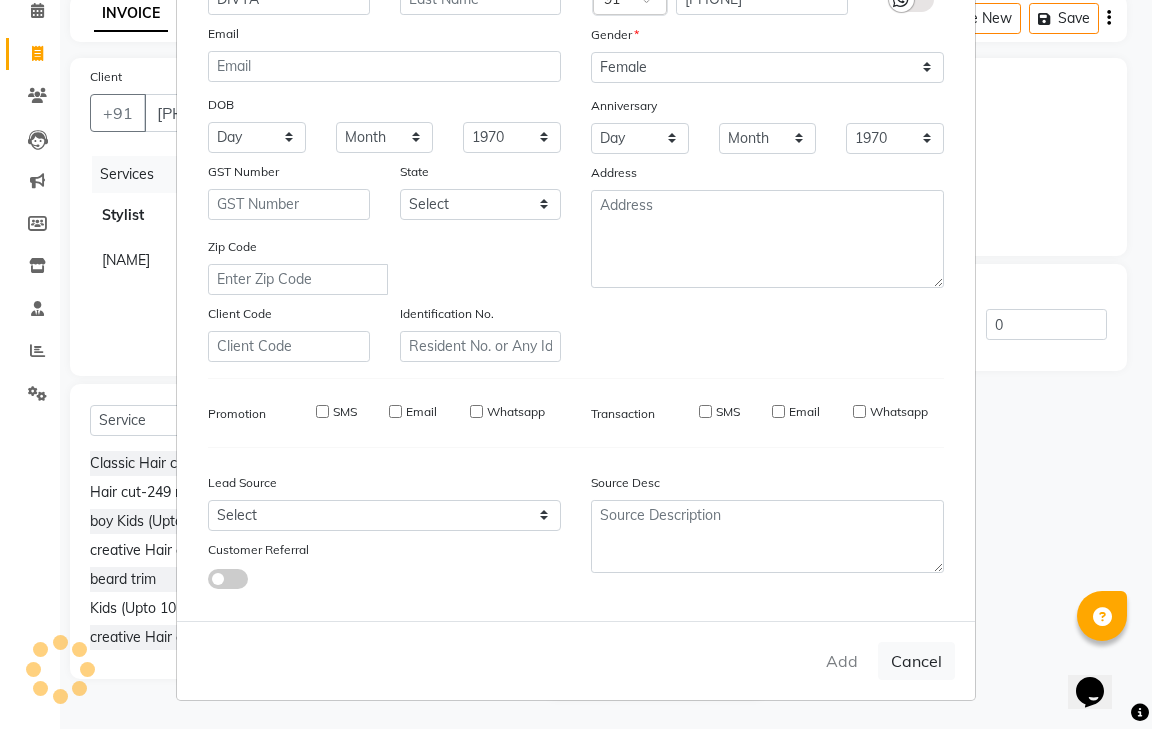 type 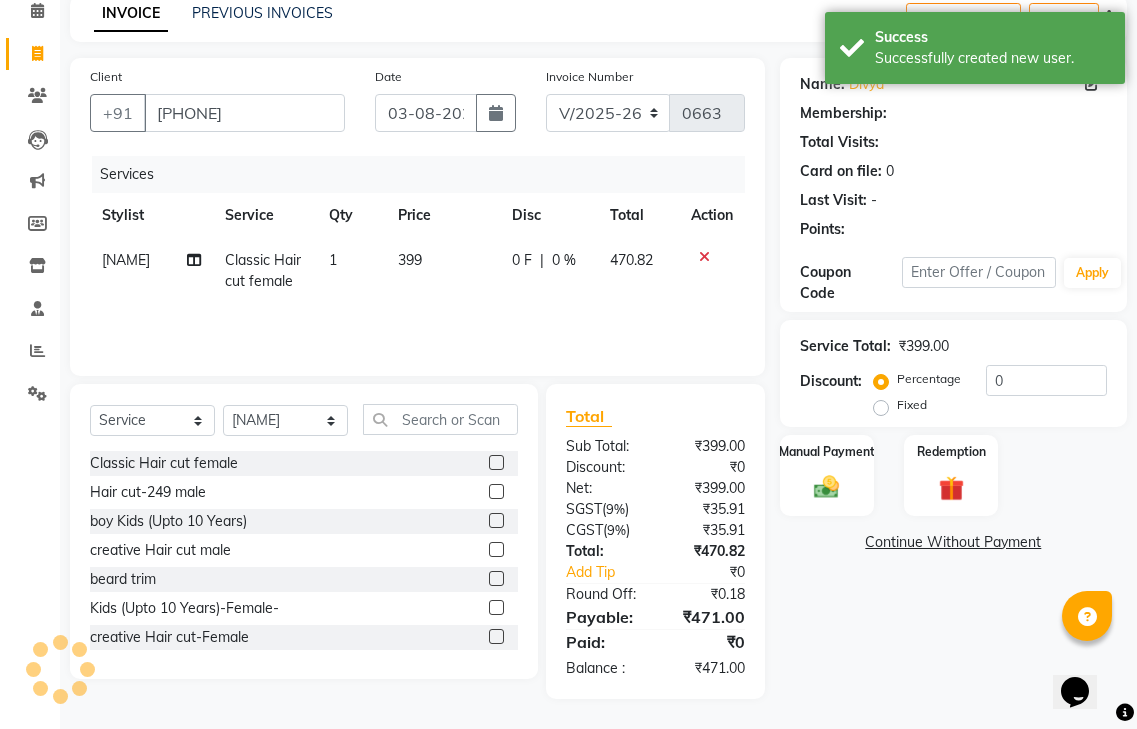 select on "1: Object" 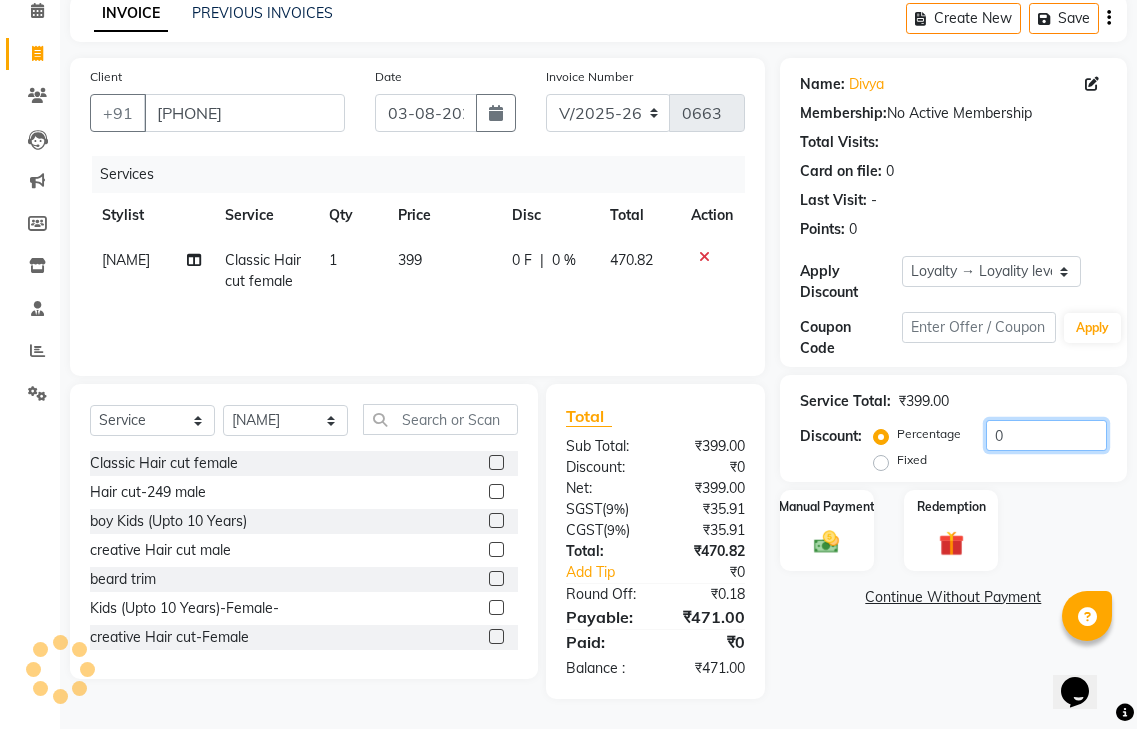 click on "0" 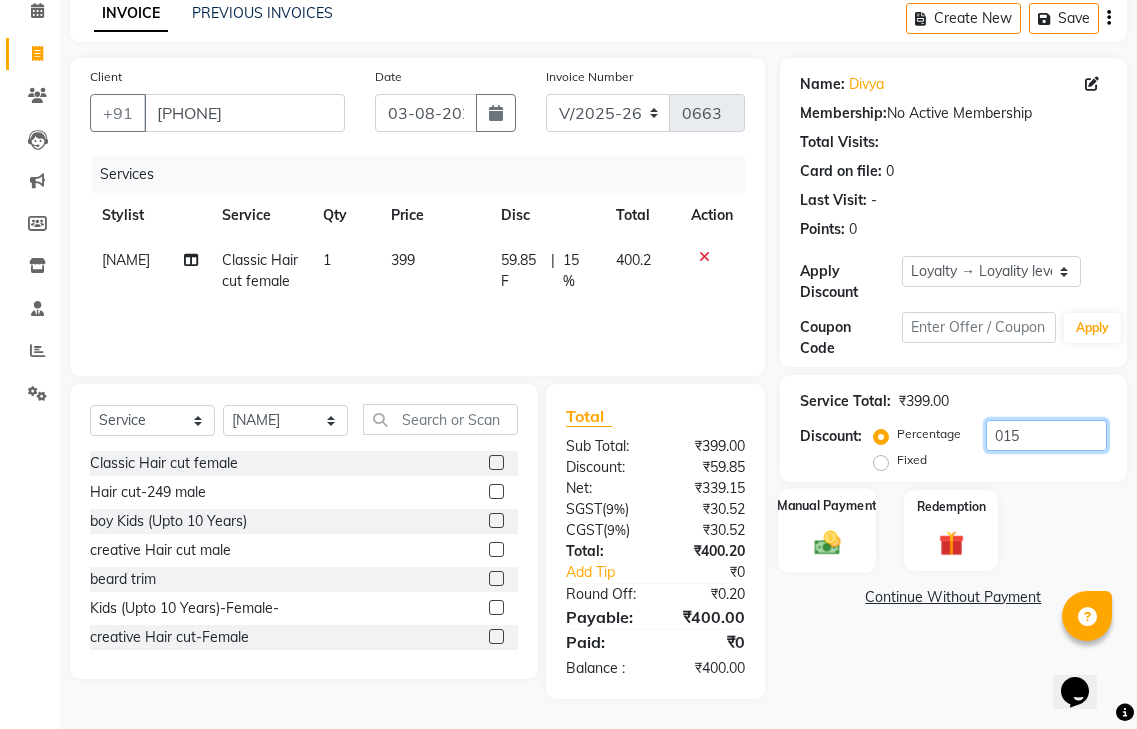 type on "015" 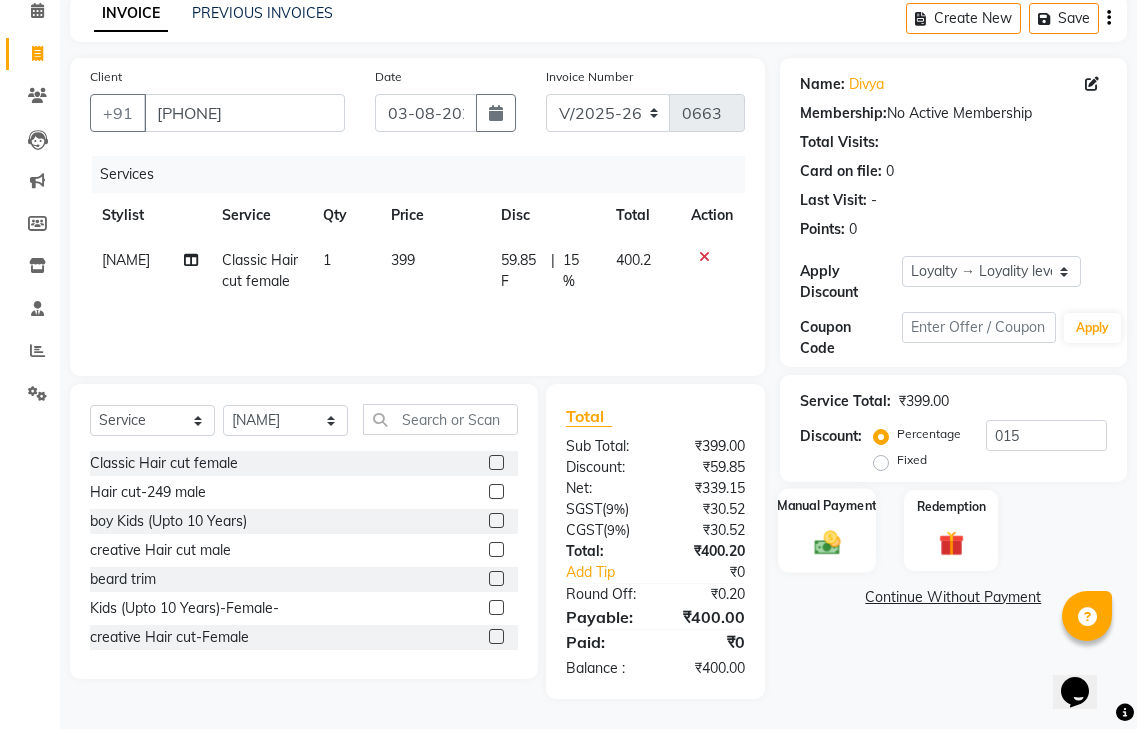 click 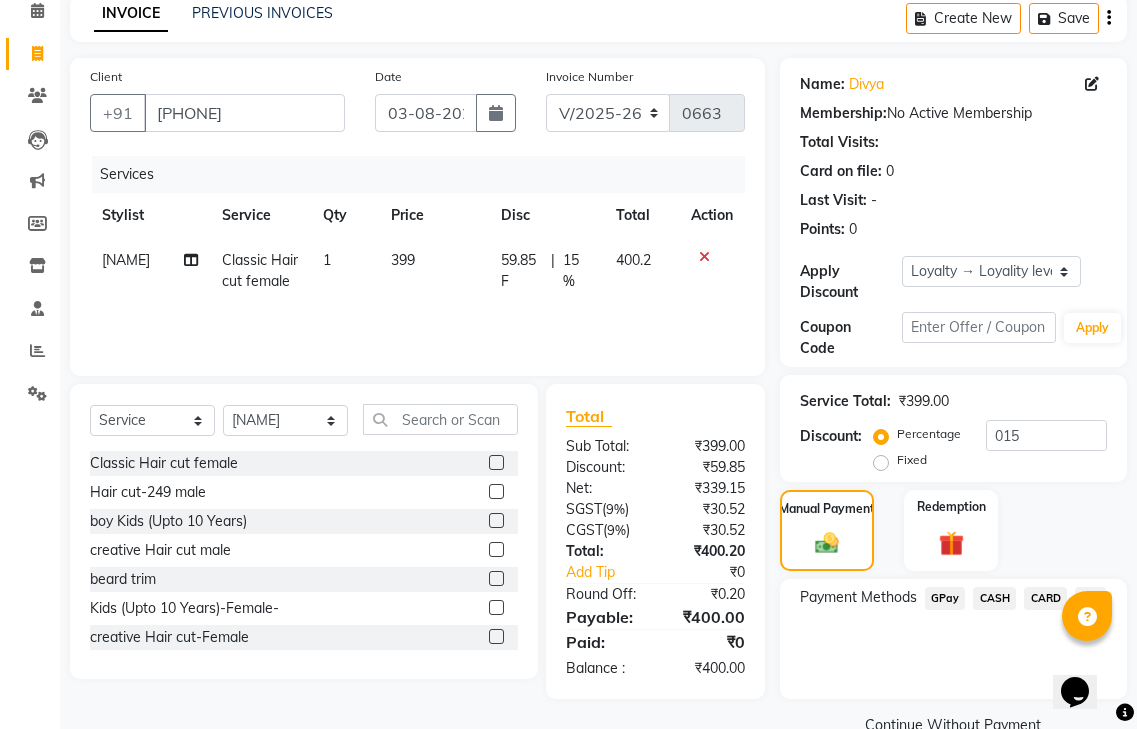 click on "GPay" 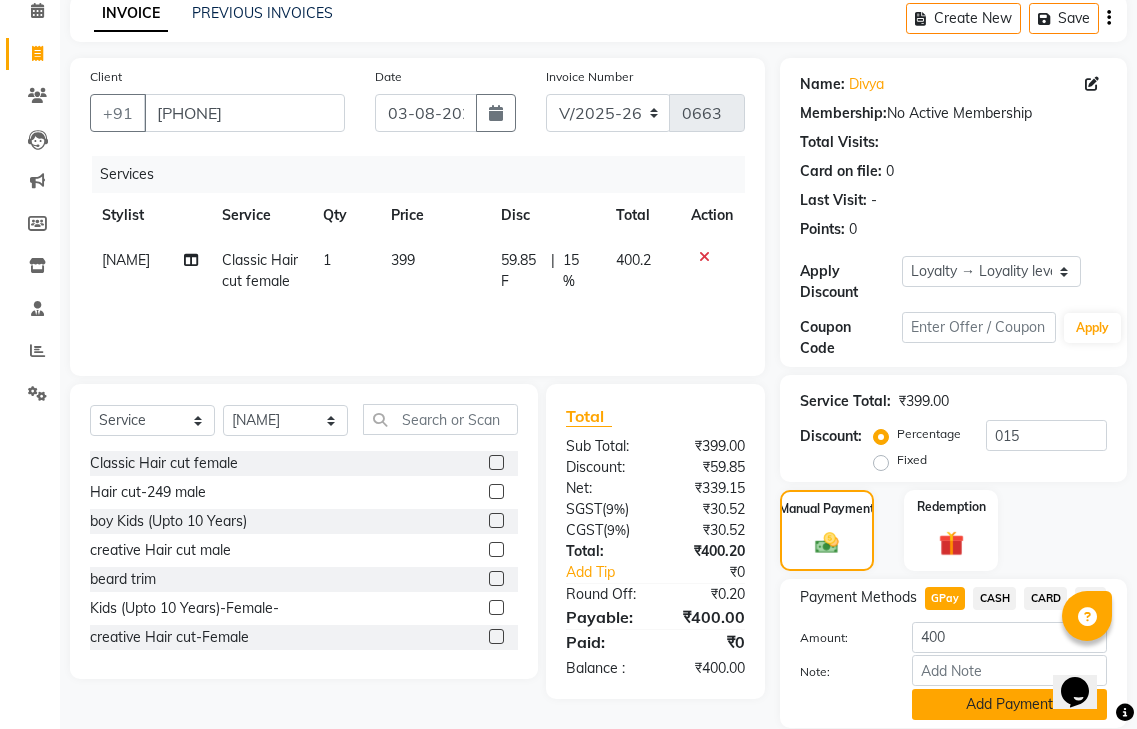 click on "Add Payment" 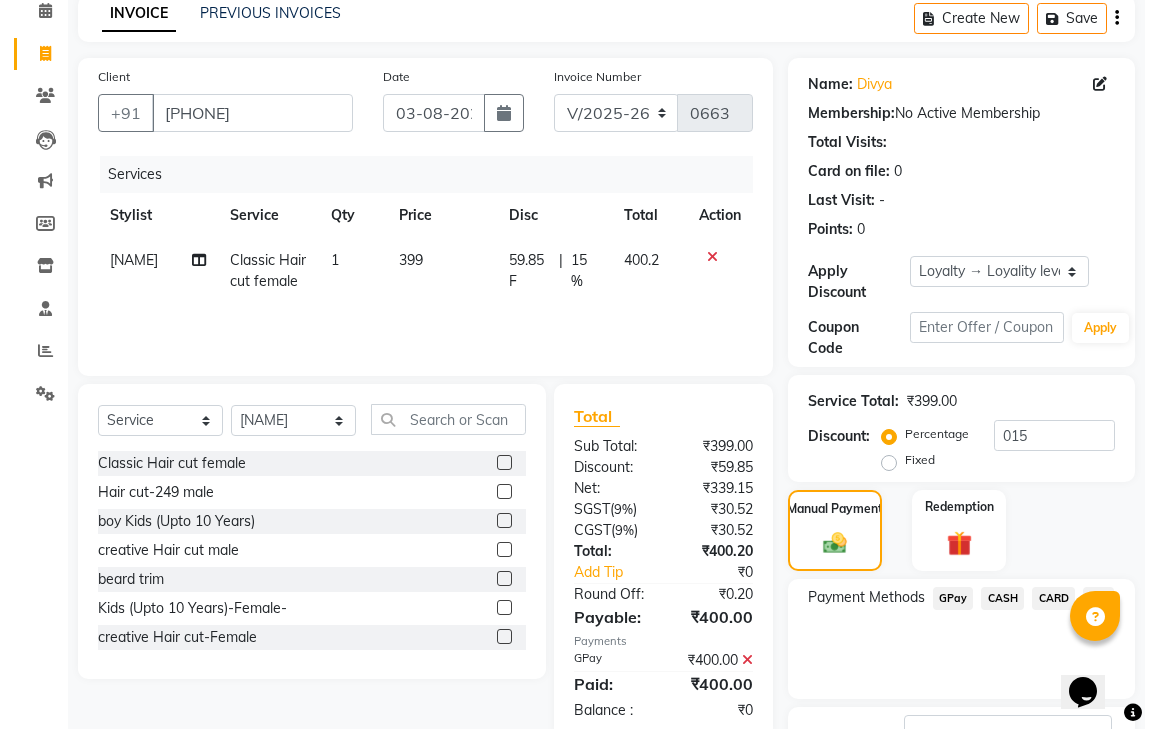 scroll, scrollTop: 295, scrollLeft: 0, axis: vertical 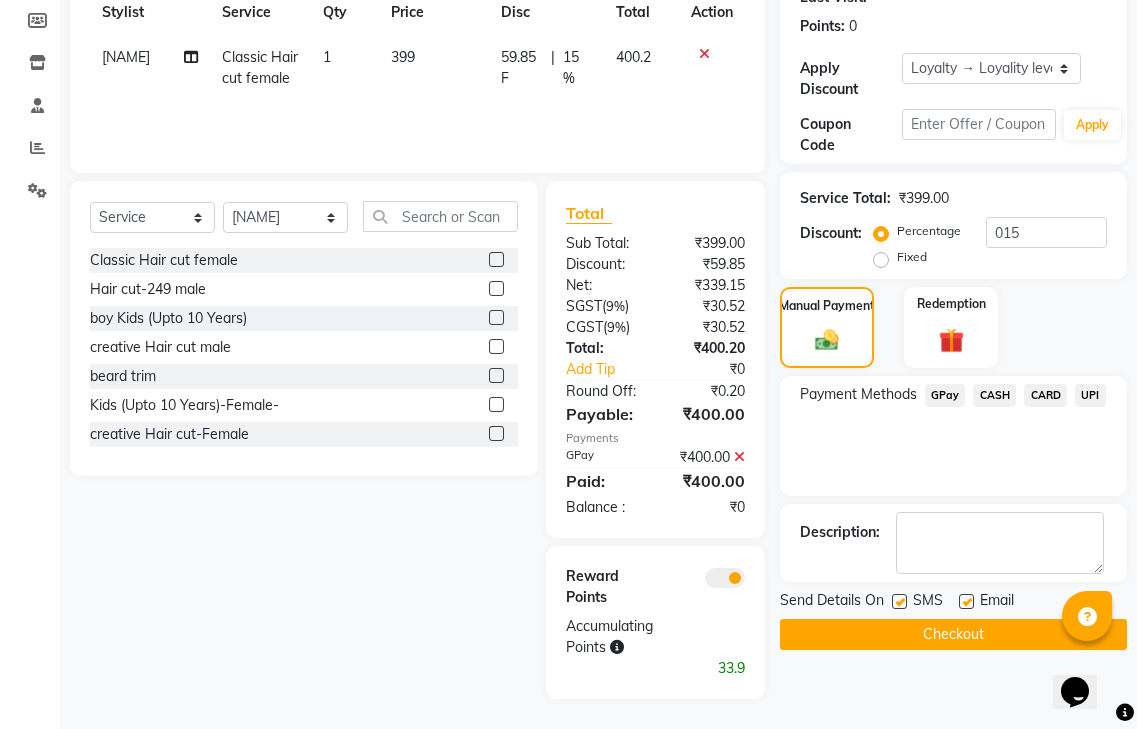 click 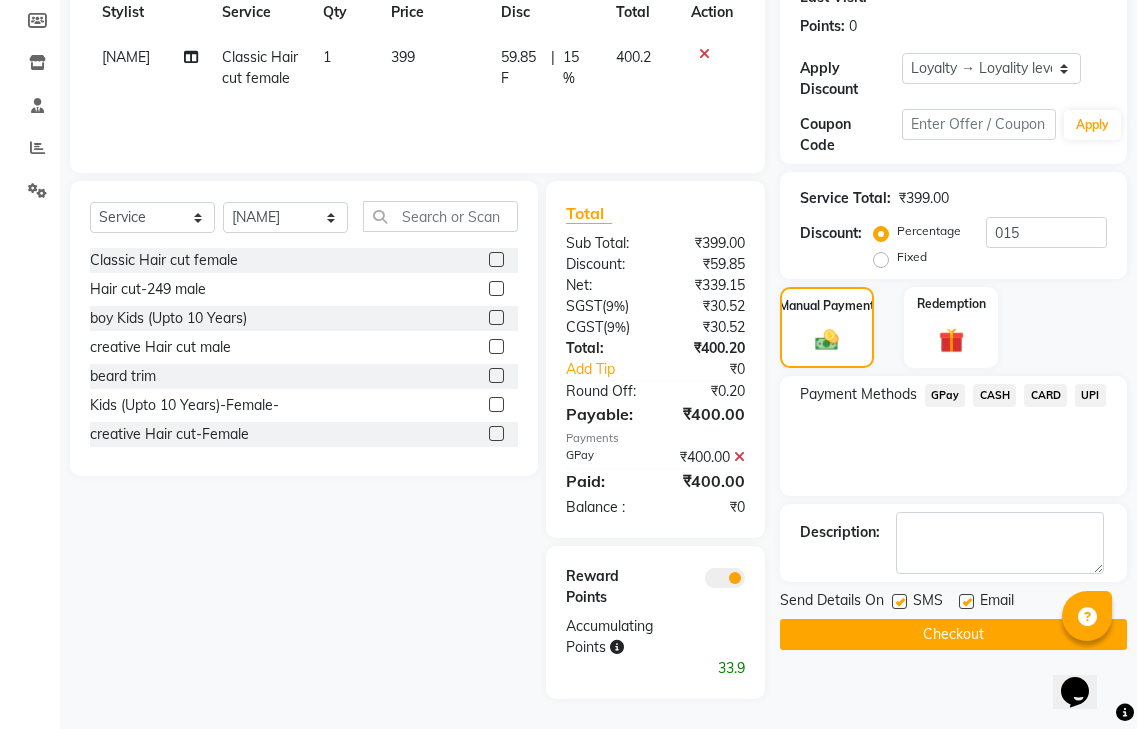 click 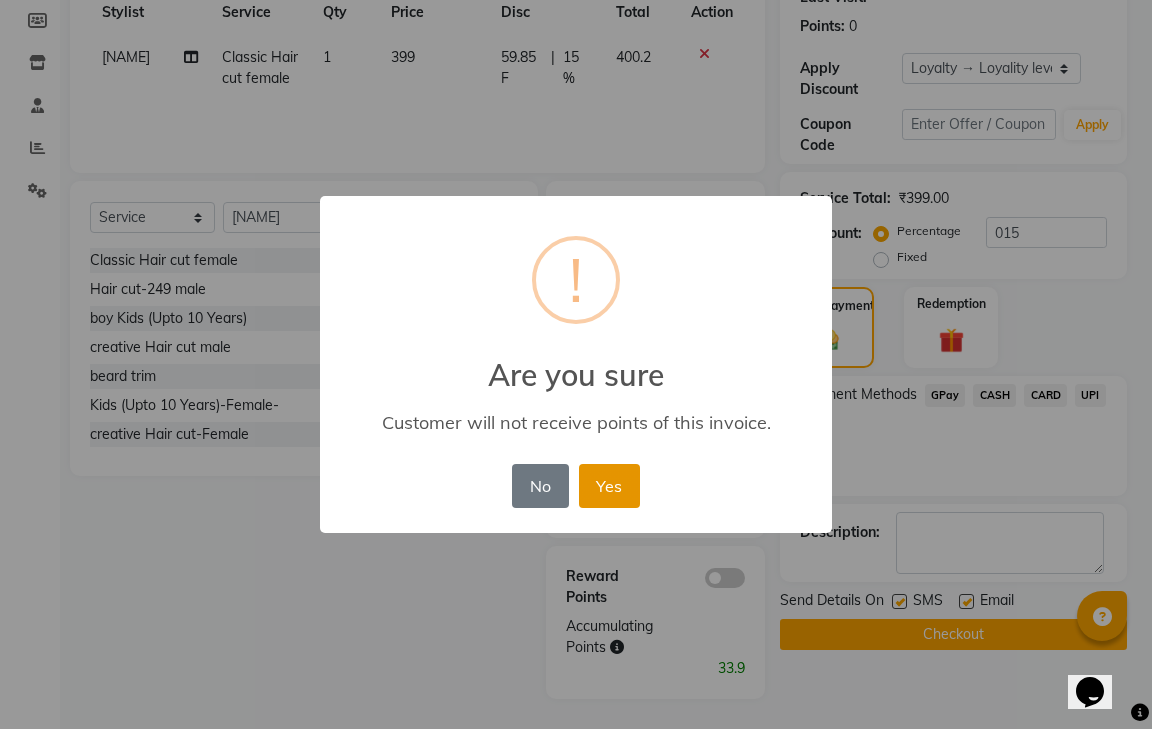 click on "Yes" at bounding box center [609, 486] 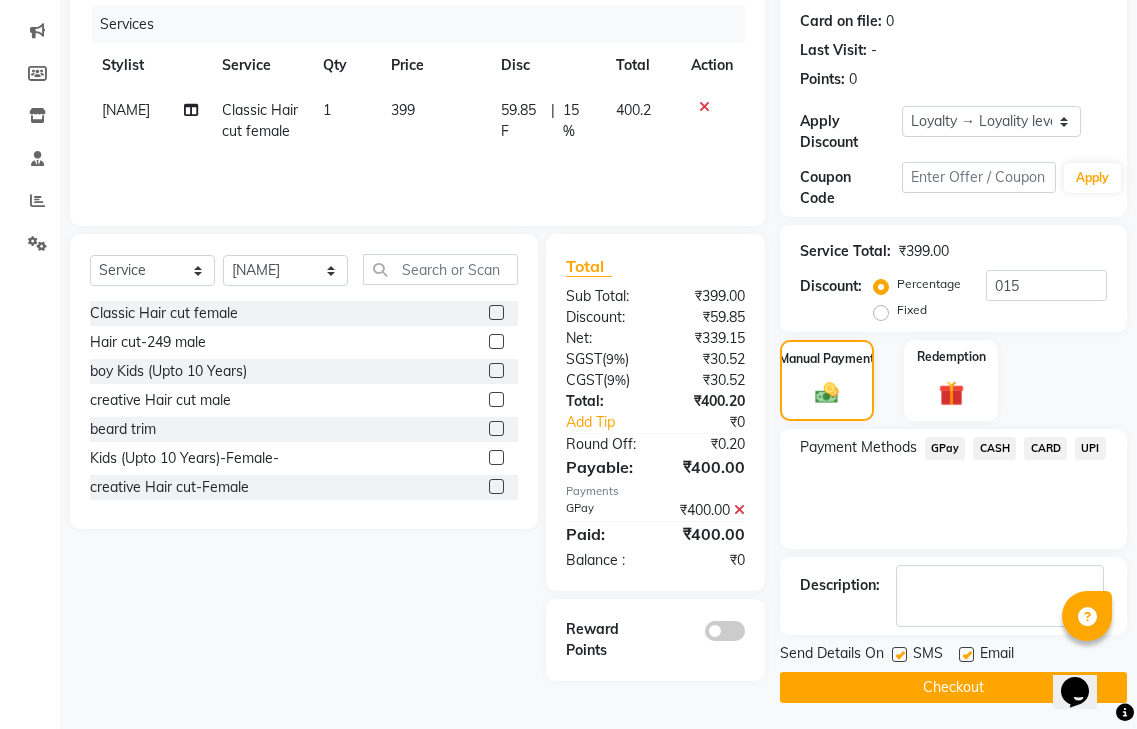 scroll, scrollTop: 246, scrollLeft: 0, axis: vertical 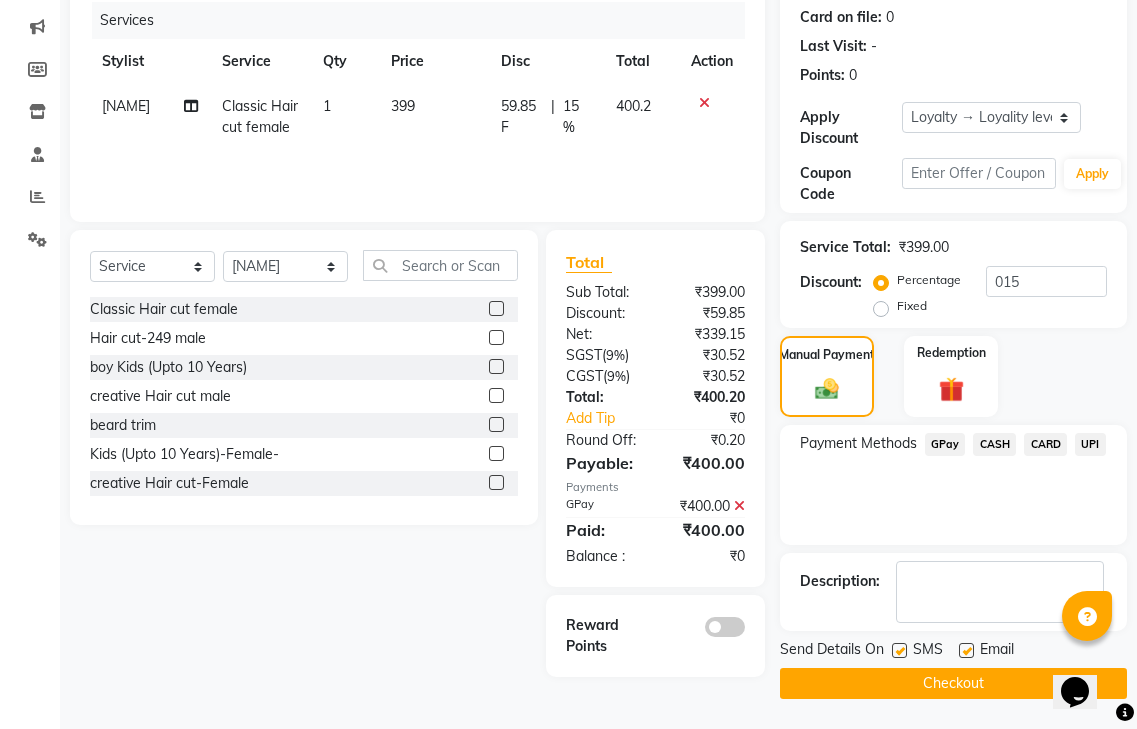 click on "Checkout" 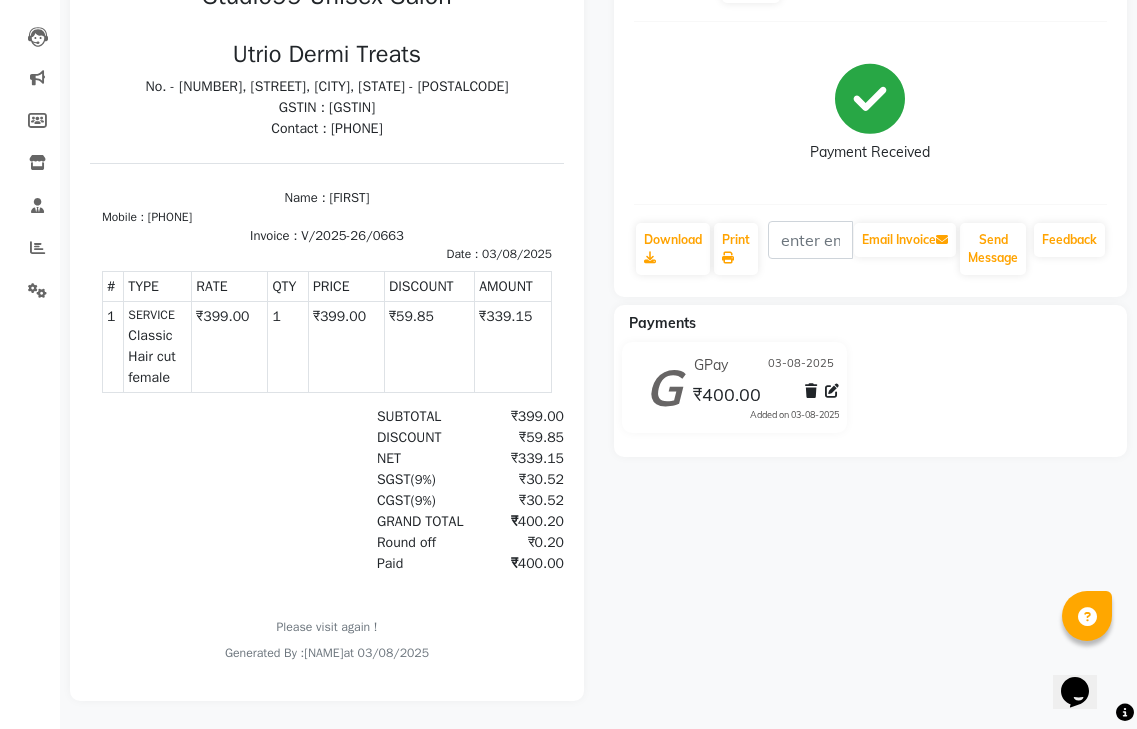 scroll, scrollTop: 212, scrollLeft: 0, axis: vertical 